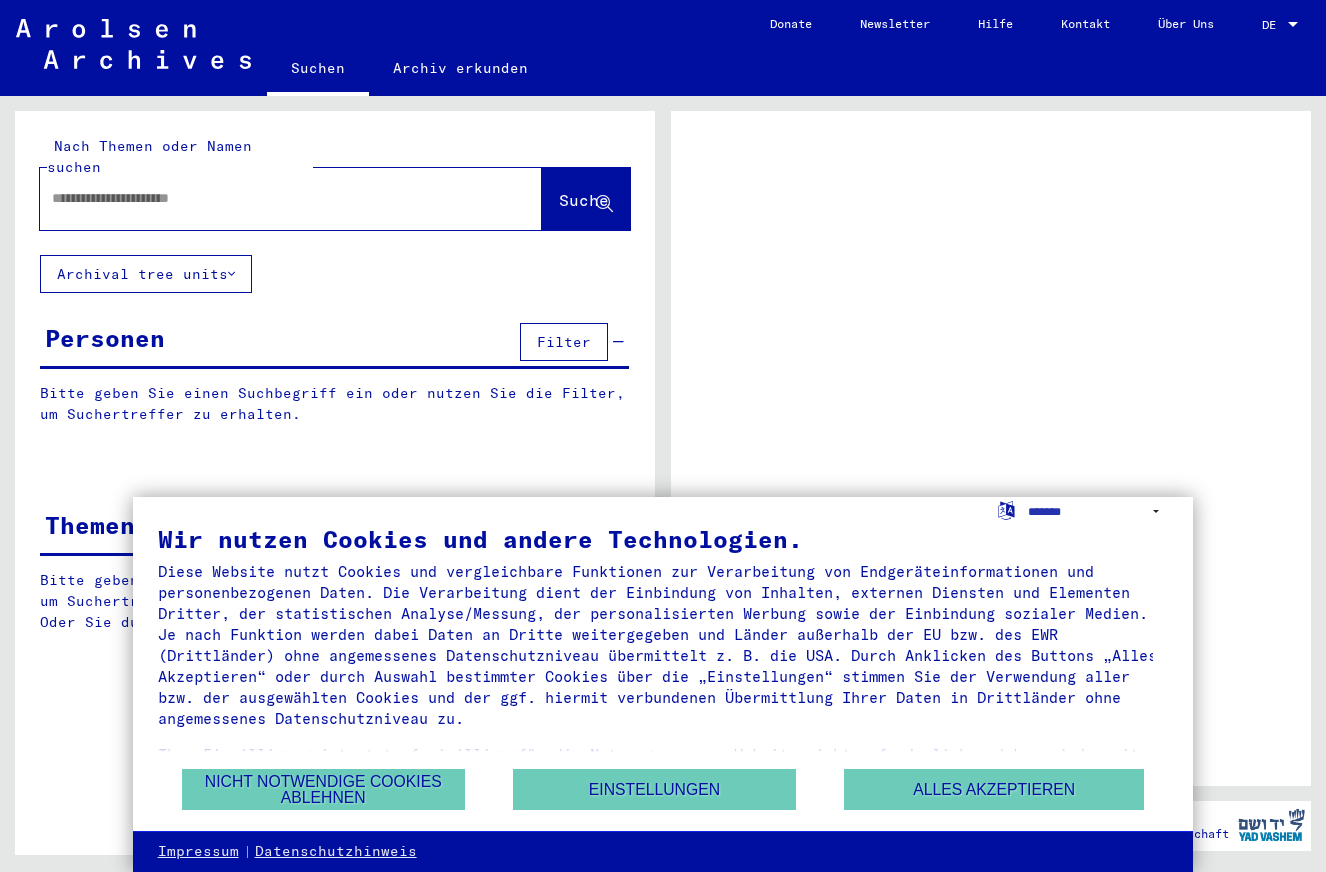 scroll, scrollTop: 0, scrollLeft: 0, axis: both 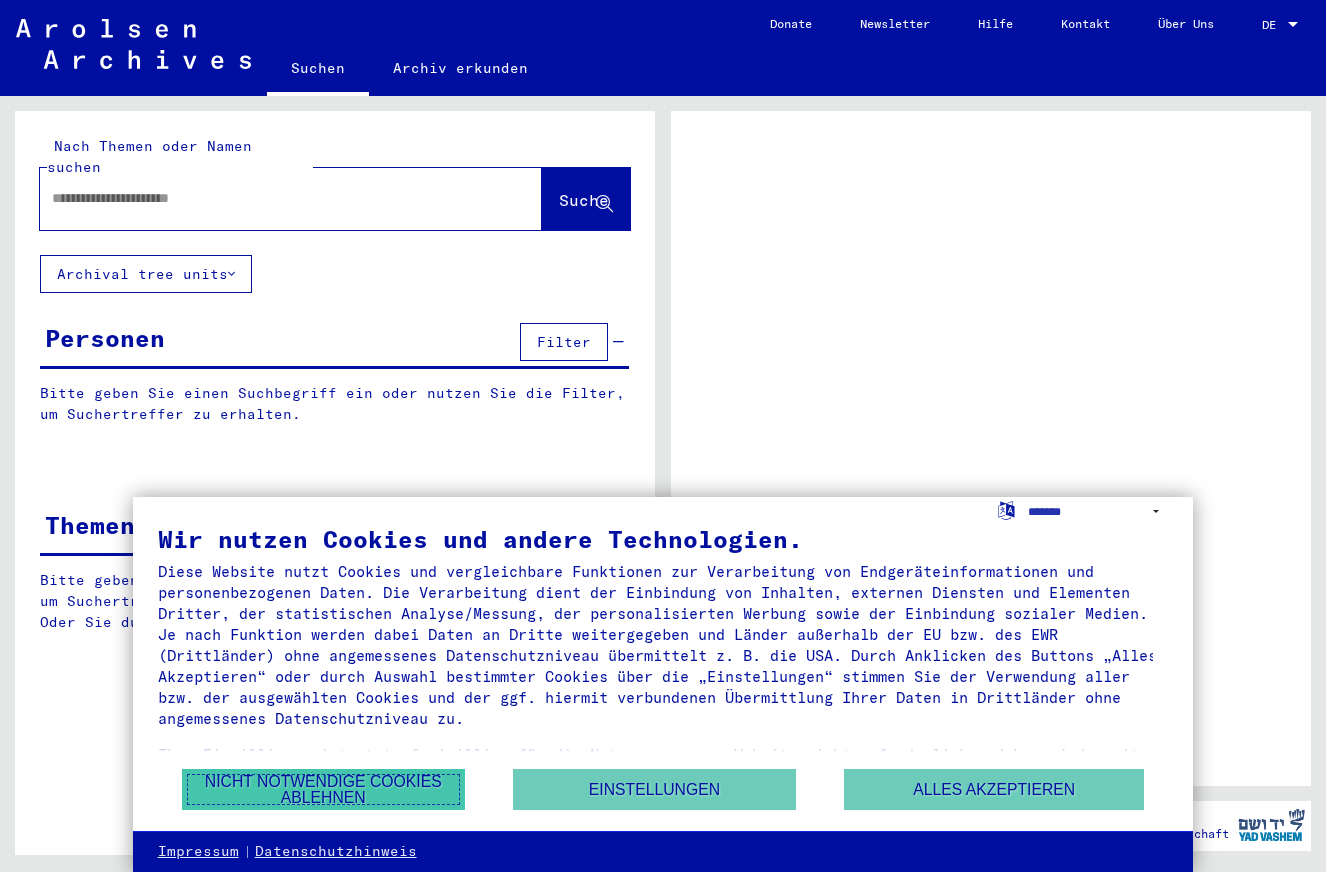 click on "Nicht notwendige Cookies ablehnen" at bounding box center (323, 789) 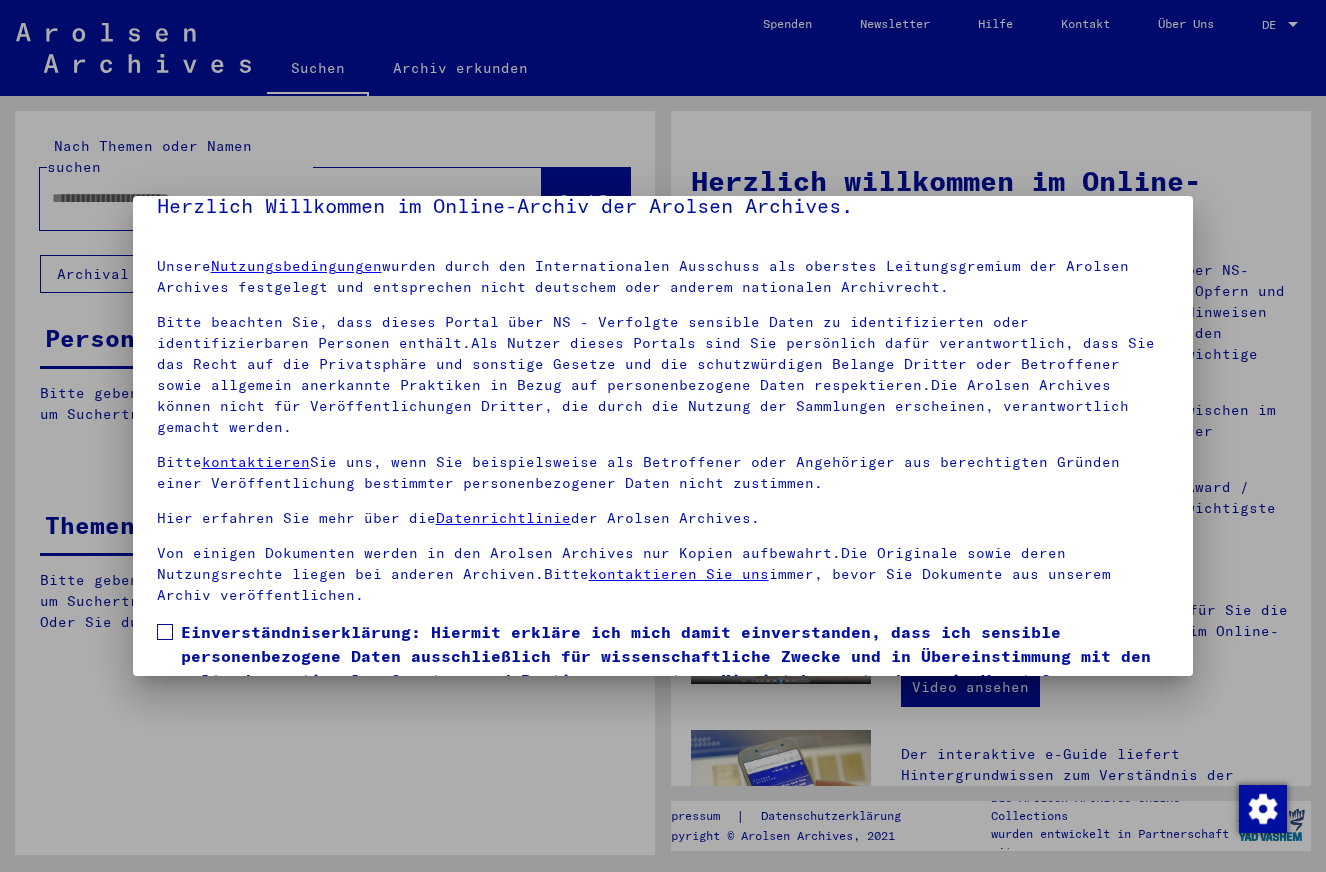 scroll, scrollTop: 120, scrollLeft: 0, axis: vertical 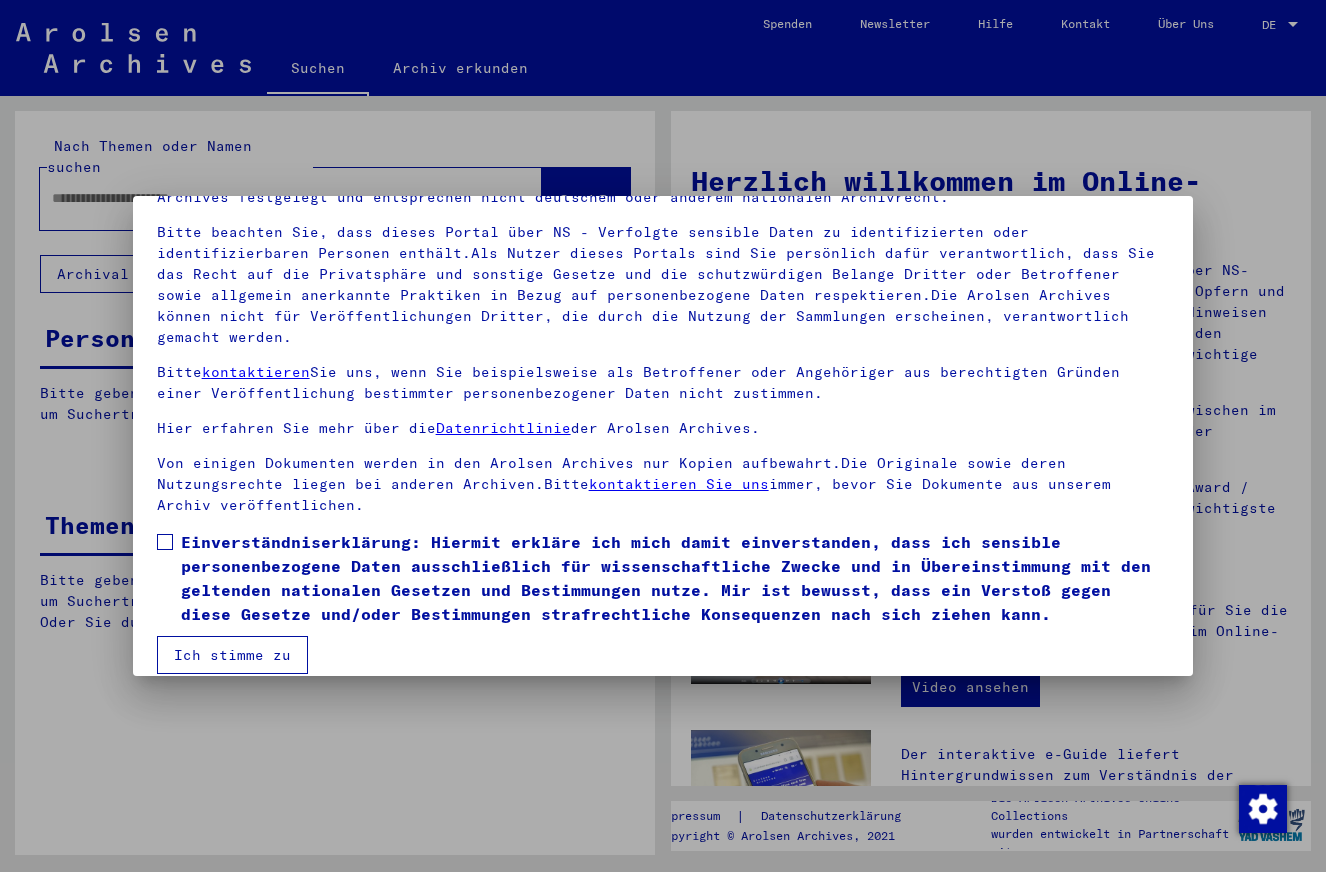 click on "Unsere  Nutzungsbedingungen  wurden durch den Internationalen Ausschuss als oberstes Leitungsgremium der Arolsen Archives festgelegt und entsprechen nicht deutschem oder anderem nationalen Archivrecht. Bitte beachten Sie, dass dieses Portal über NS - Verfolgte sensible Daten zu identifizierten oder identifizierbaren Personen enthält.Als Nutzer dieses Portals sind Sie persönlich dafür verantwortlich, dass Sie das Recht auf die Privatsphäre und sonstige Gesetze und die schutzwürdigen Belange Dritter oder Betroffener sowie allgemein anerkannte Praktiken in Bezug auf personenbezogene Daten respektieren.Die Arolsen Archives können nicht für Veröffentlichungen Dritter, die durch die Nutzung der Sammlungen erscheinen, verantwortlich gemacht werden. Bitte  kontaktieren  Sie uns, wenn Sie beispielsweise als Betroffener oder Angehöriger aus berechtigten Gründen einer Veröffentlichung bestimmter personenbezogener Daten nicht zustimmen. Hier erfahren Sie mehr über die  Datenrichtlinie  der Arolsen Archives." at bounding box center [663, 413] 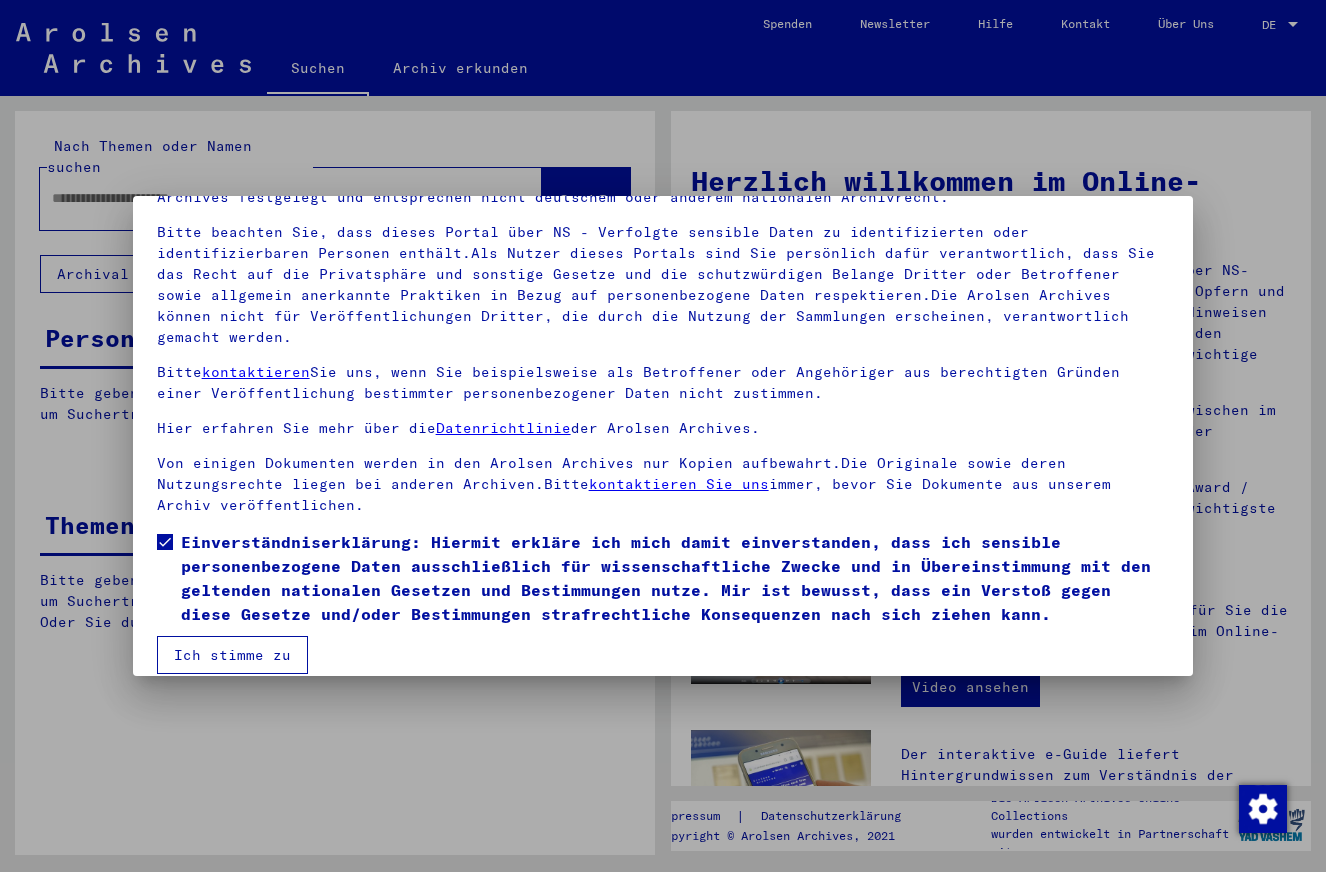 click on "Ich stimme zu" at bounding box center (232, 655) 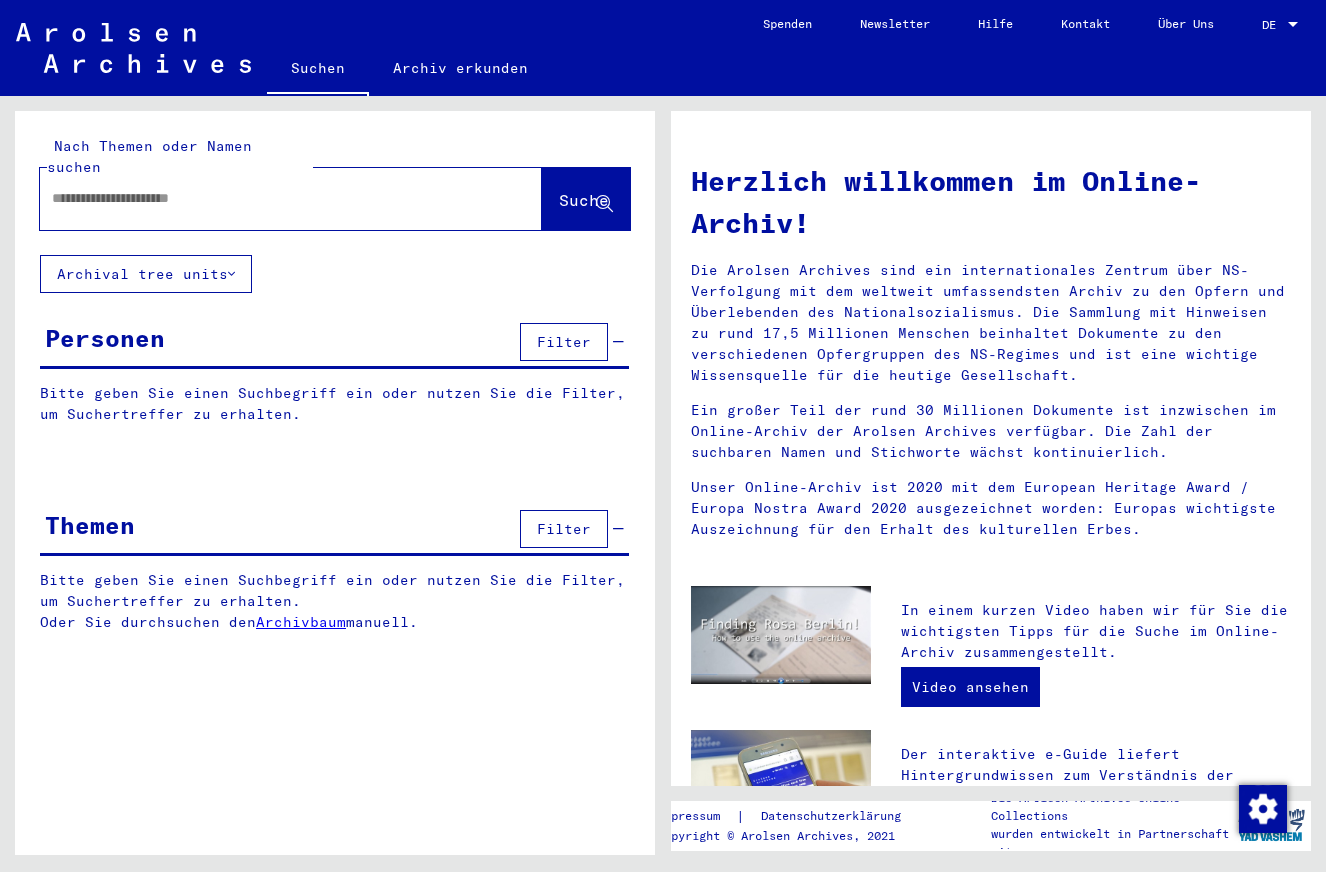 click at bounding box center [267, 198] 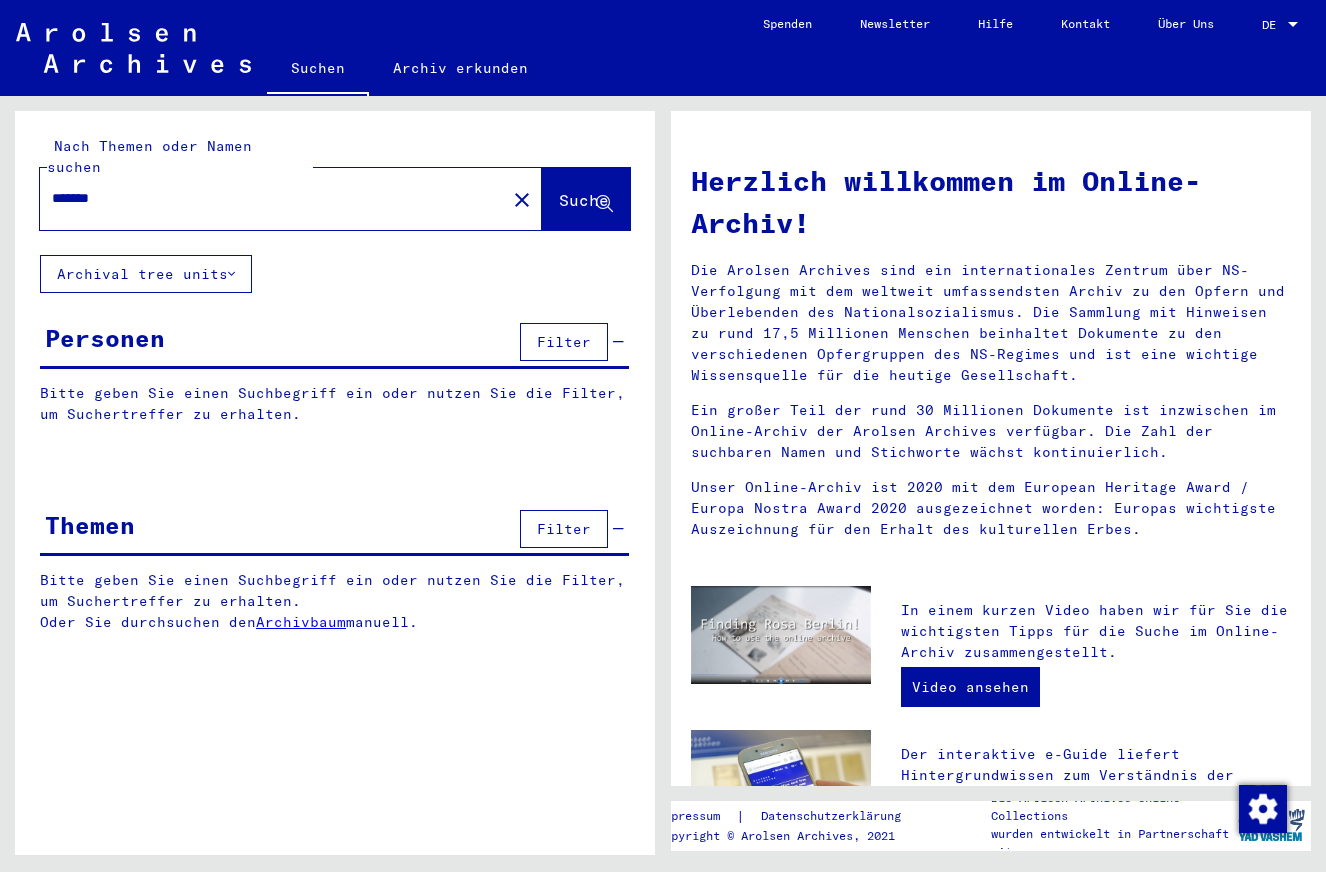 type on "*******" 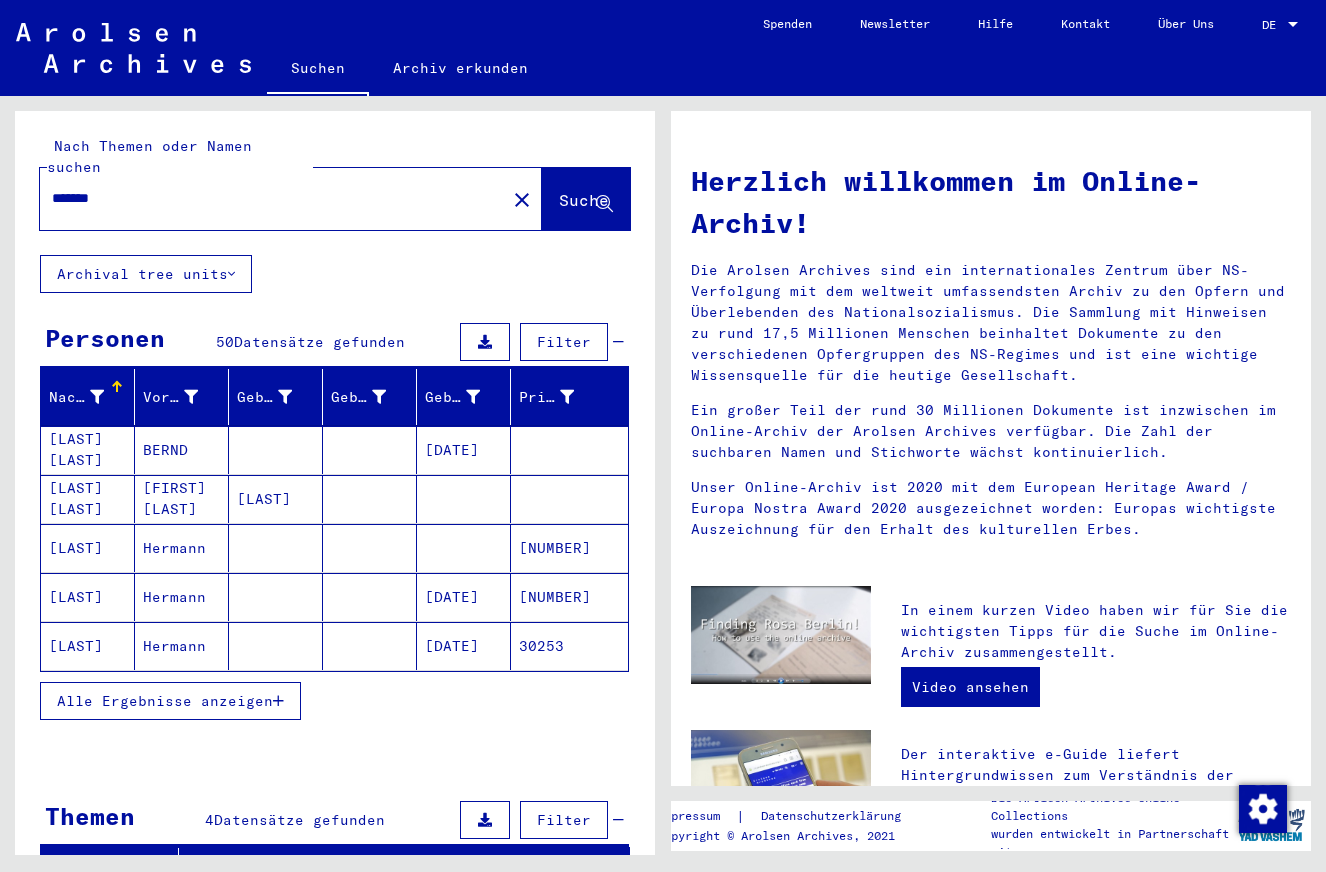 click on "Alle Ergebnisse anzeigen" at bounding box center [165, 701] 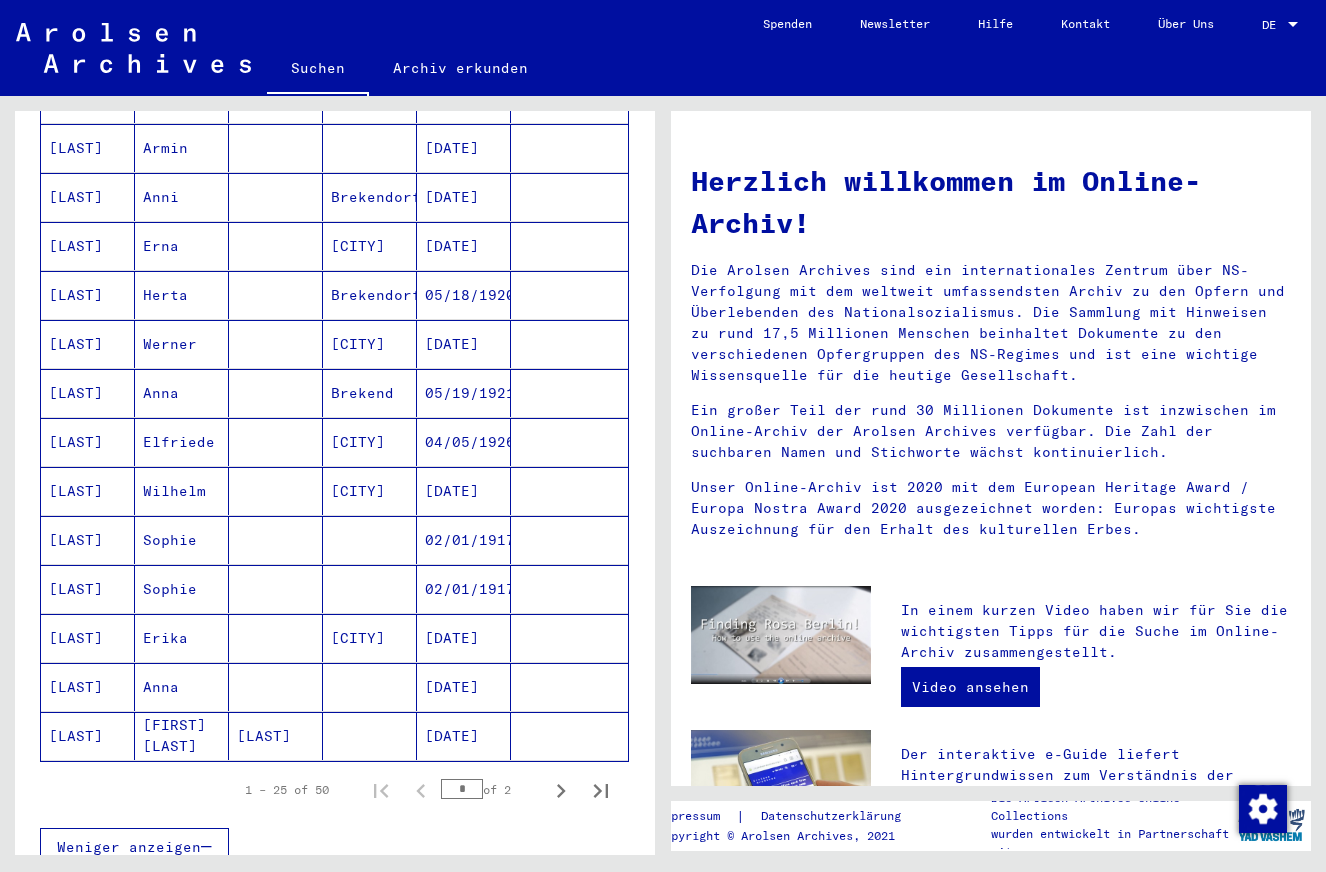 scroll, scrollTop: 900, scrollLeft: 0, axis: vertical 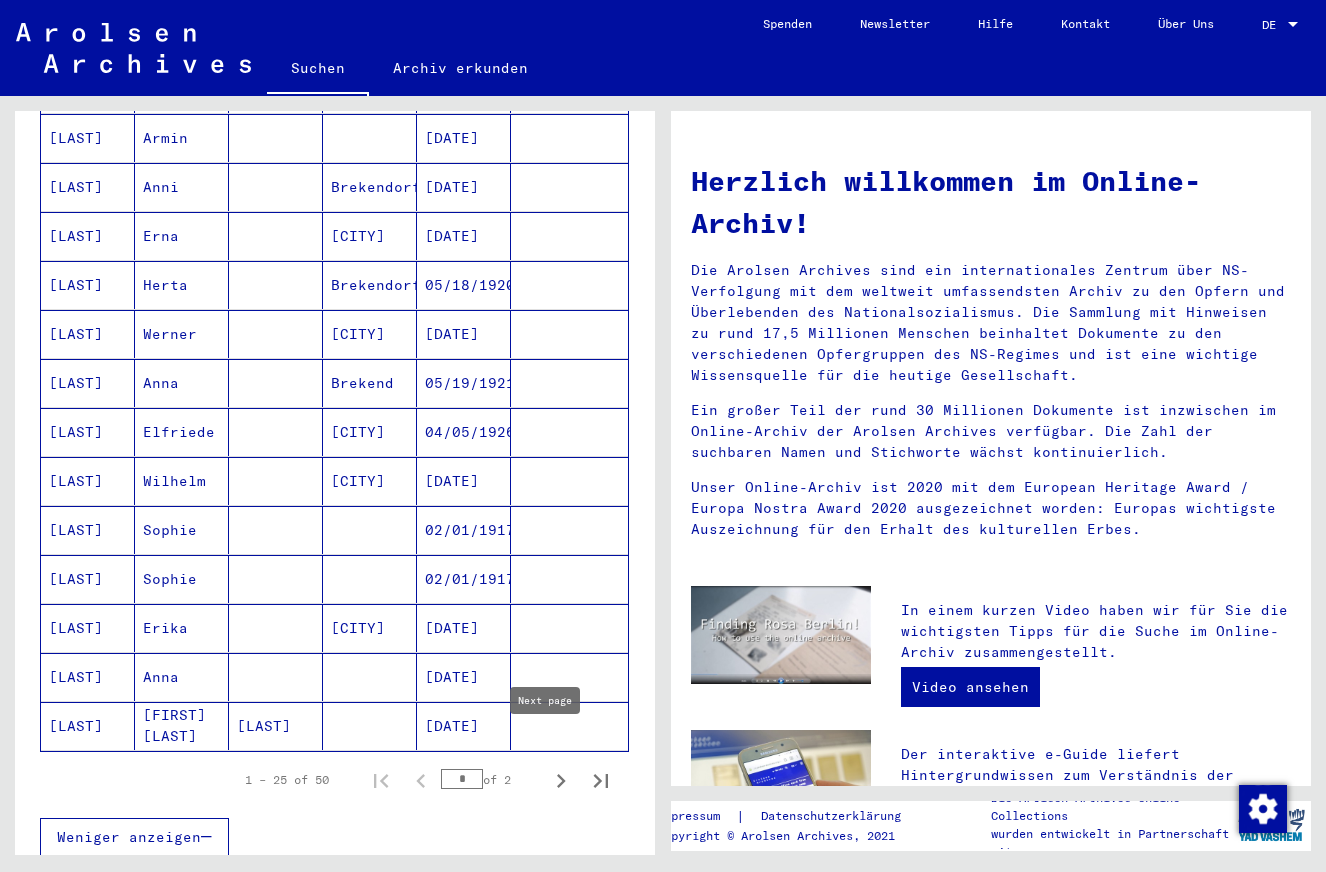 click 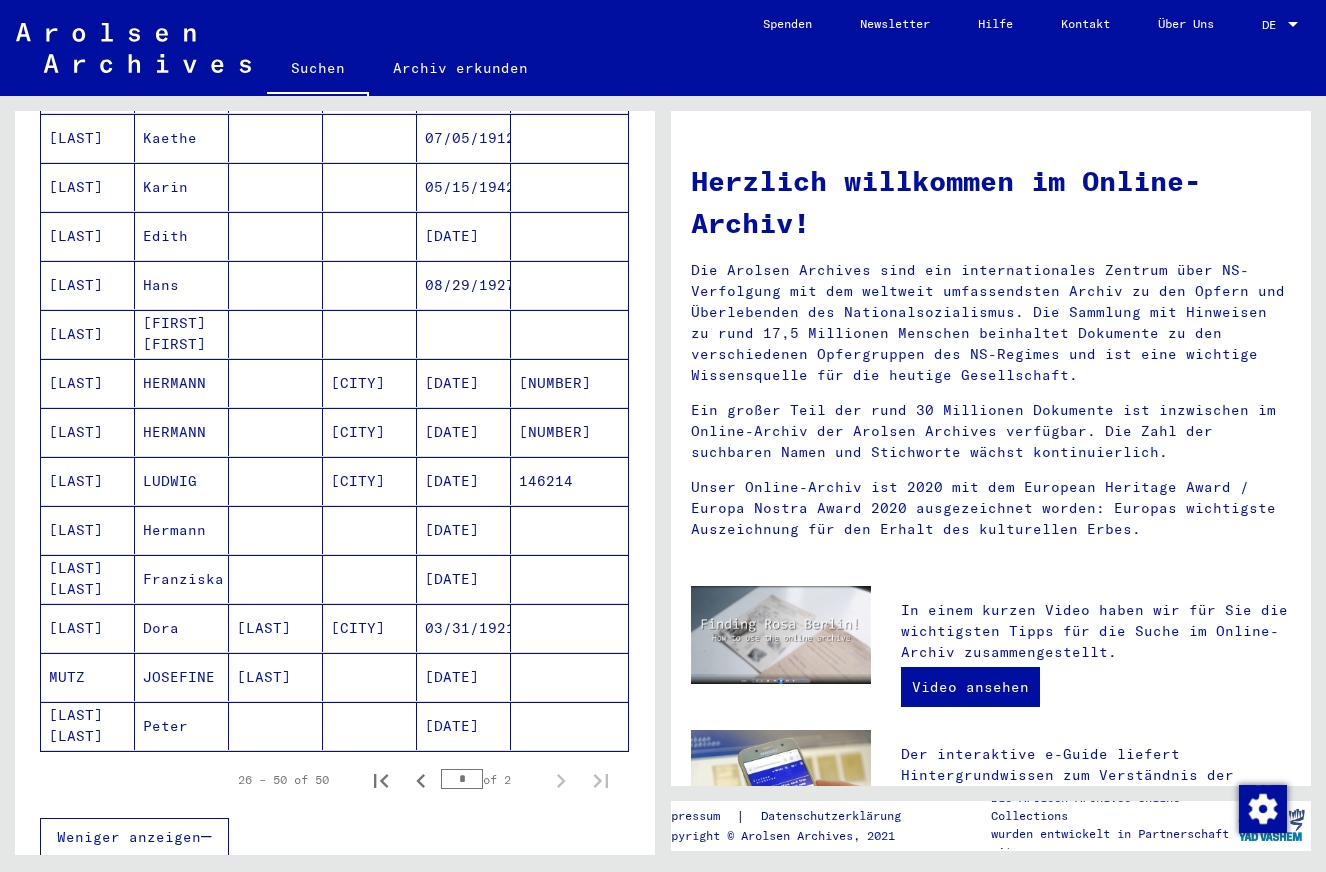 click on "[LAST]" at bounding box center (88, 334) 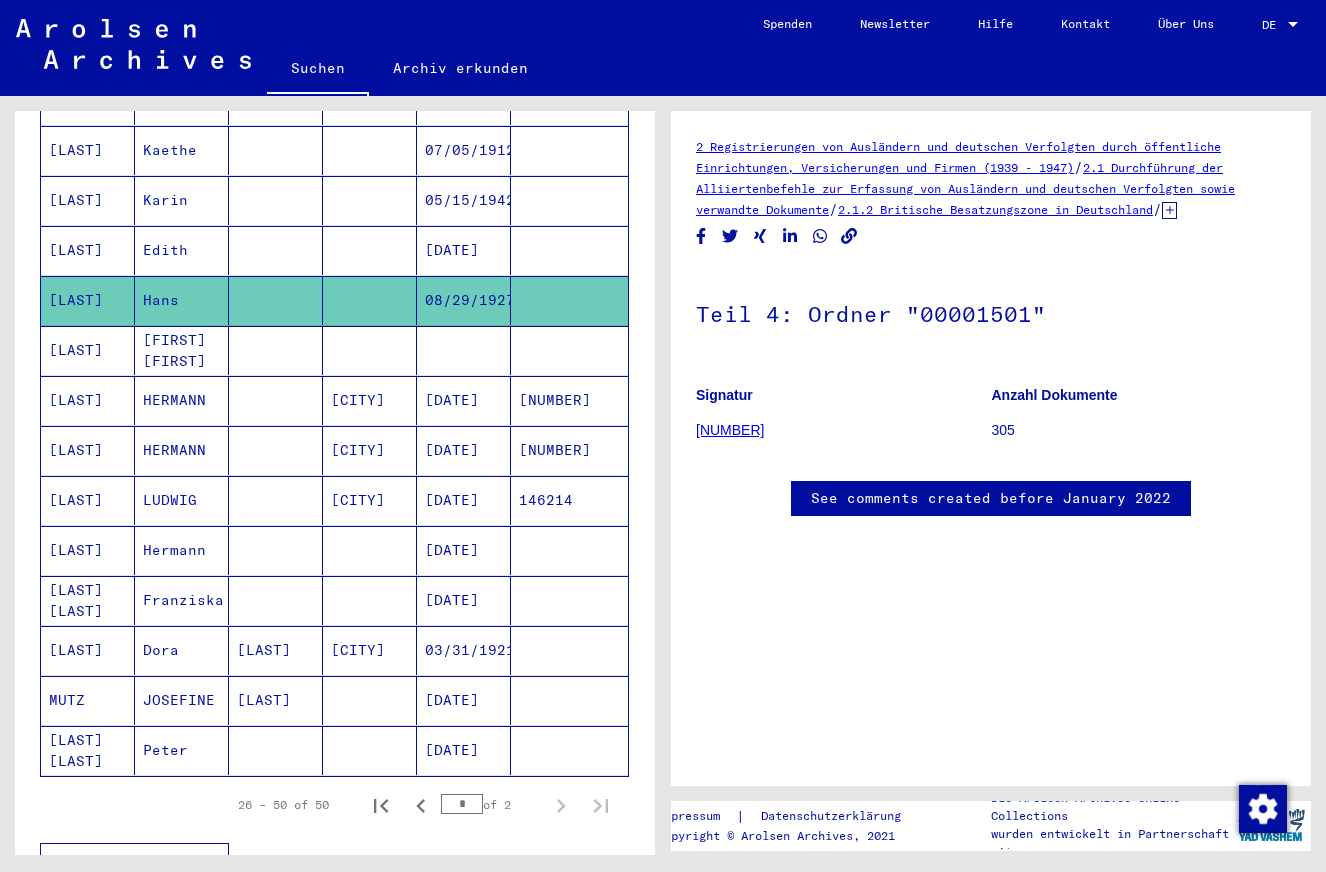 scroll, scrollTop: 0, scrollLeft: 0, axis: both 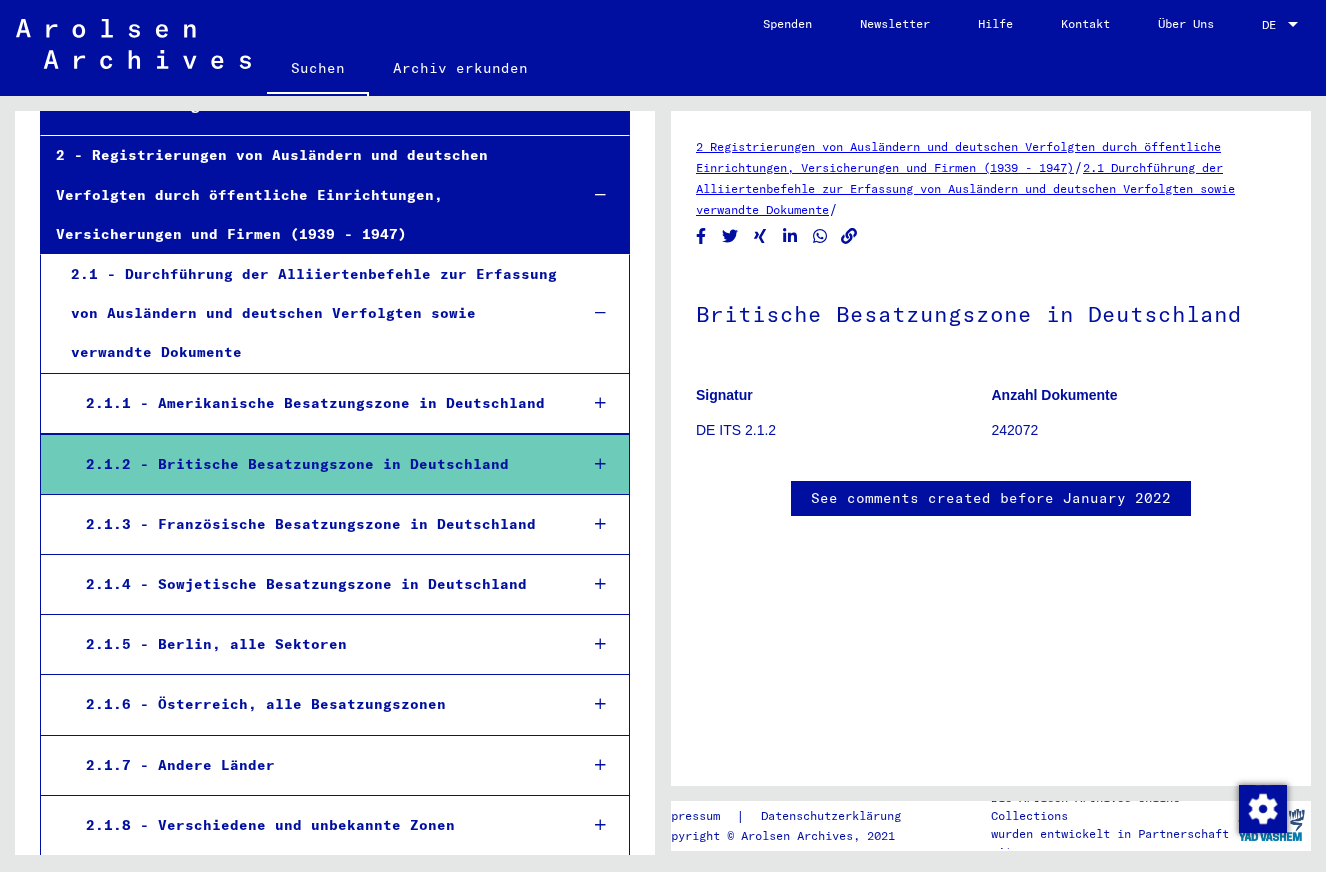 click on "2.1.2 - Britische Besatzungszone in Deutschland" at bounding box center [316, 464] 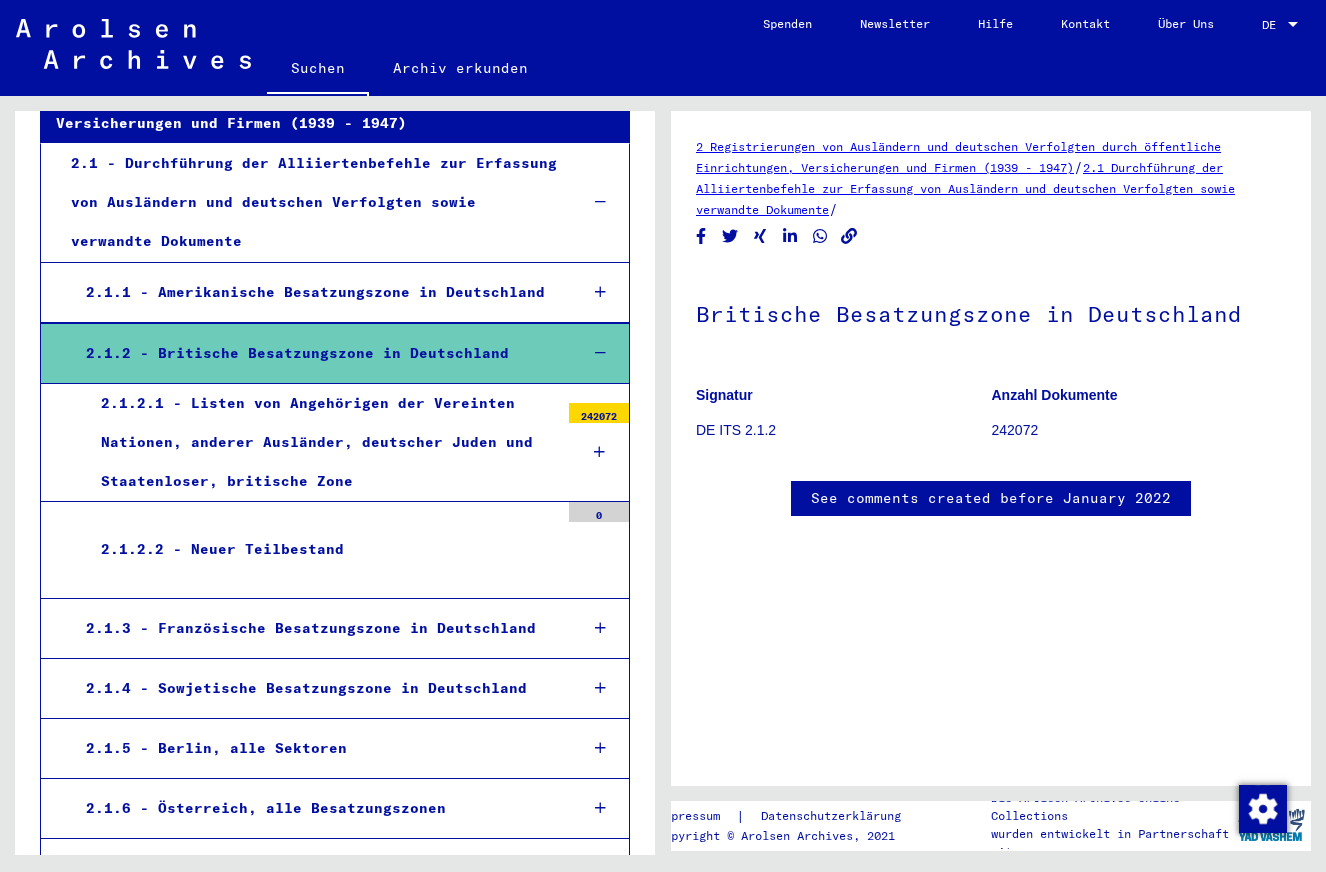 scroll, scrollTop: 300, scrollLeft: 0, axis: vertical 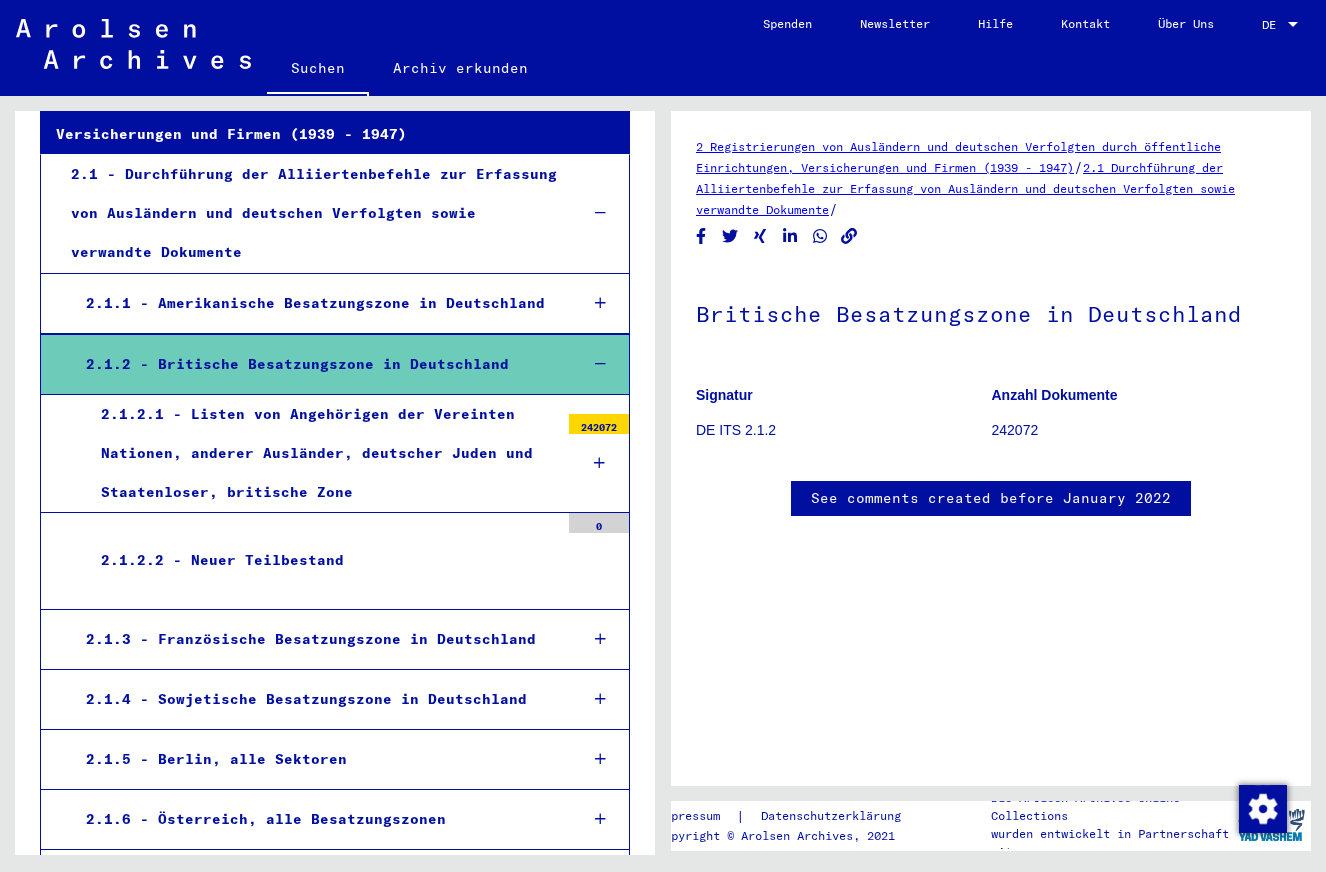 click on "2.1.2.1 - Listen von Angehörigen der Vereinten Nationen, anderer Ausländer, deutscher Juden und Staatenloser, britische Zone" at bounding box center (322, 454) 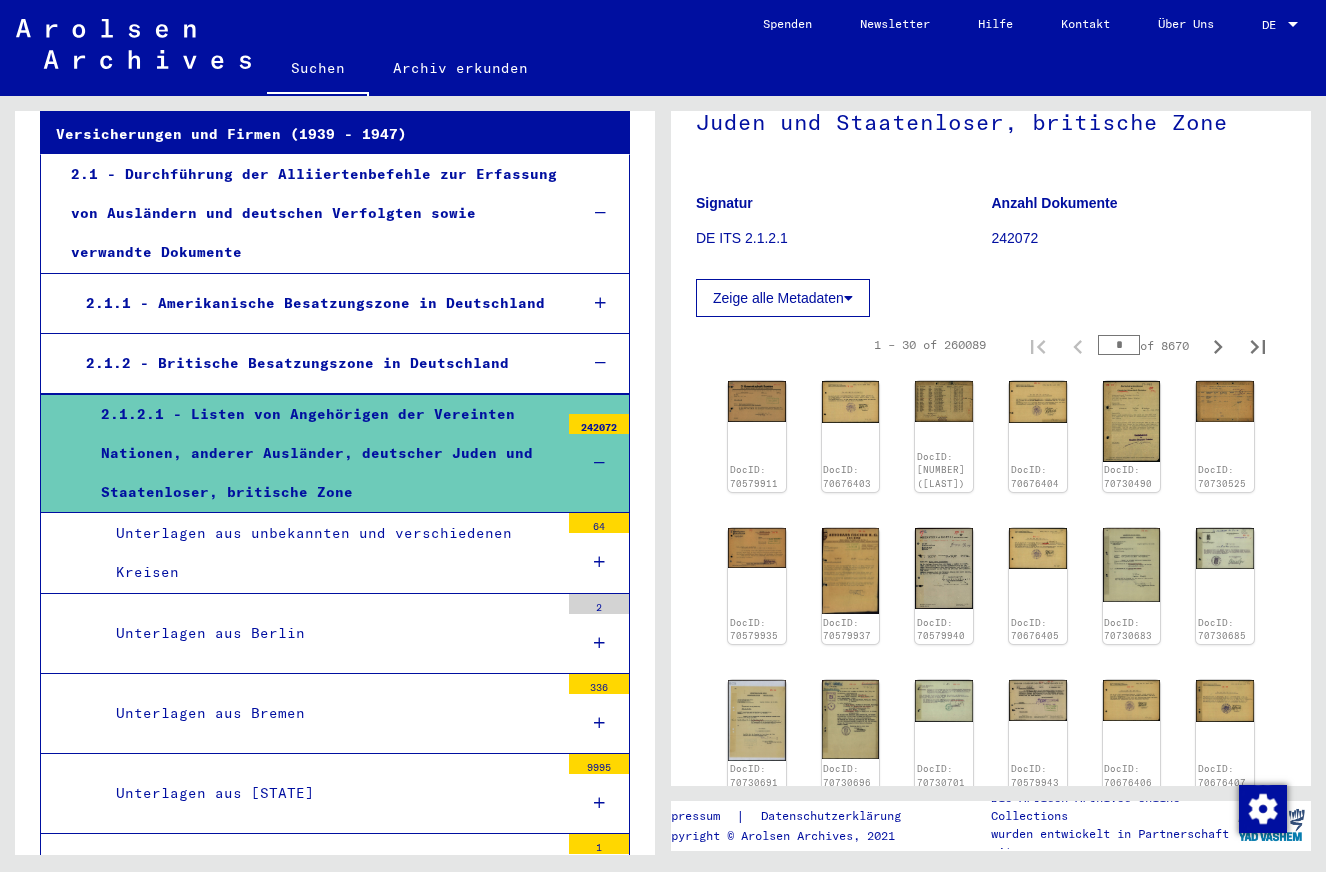 scroll, scrollTop: 300, scrollLeft: 0, axis: vertical 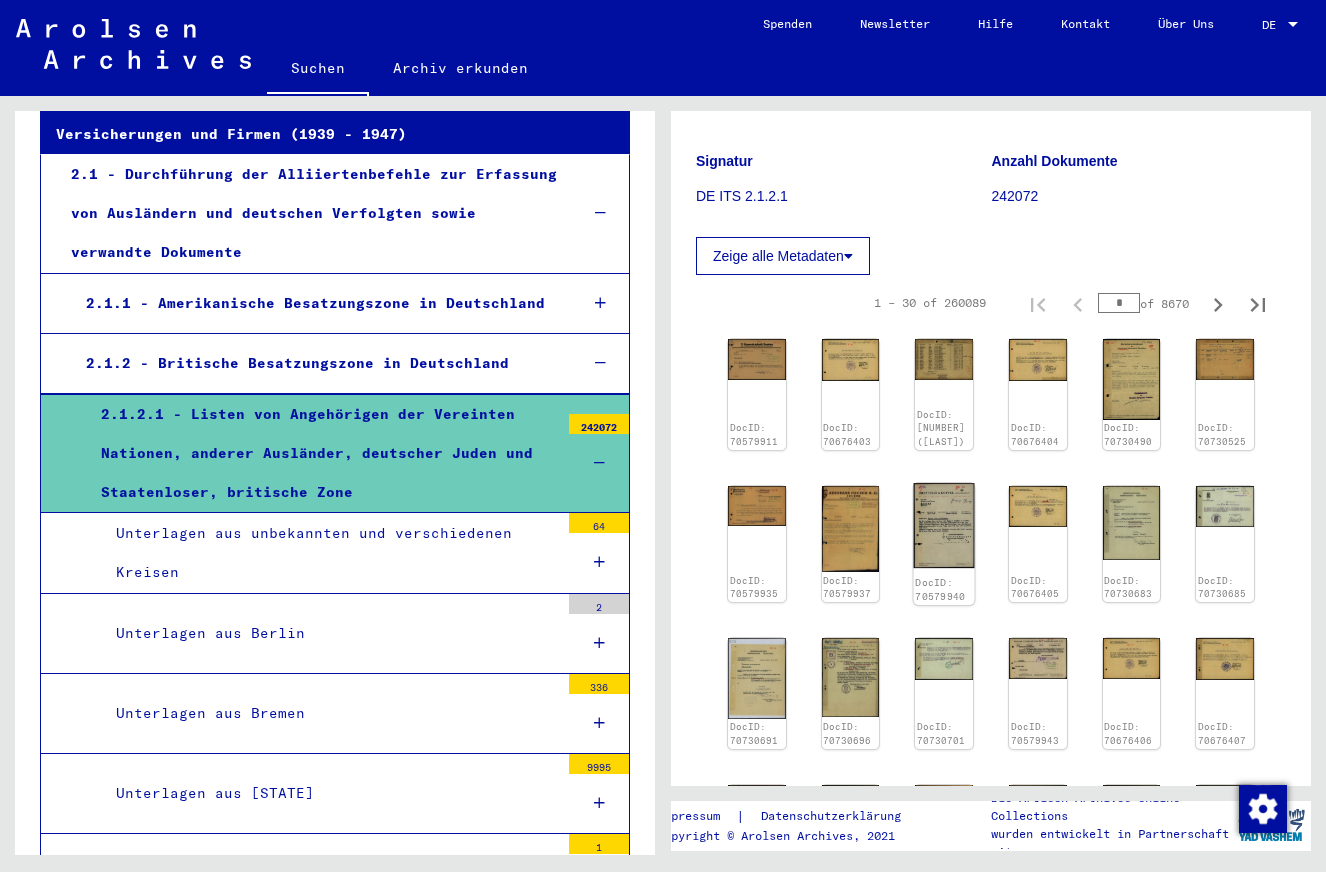 click 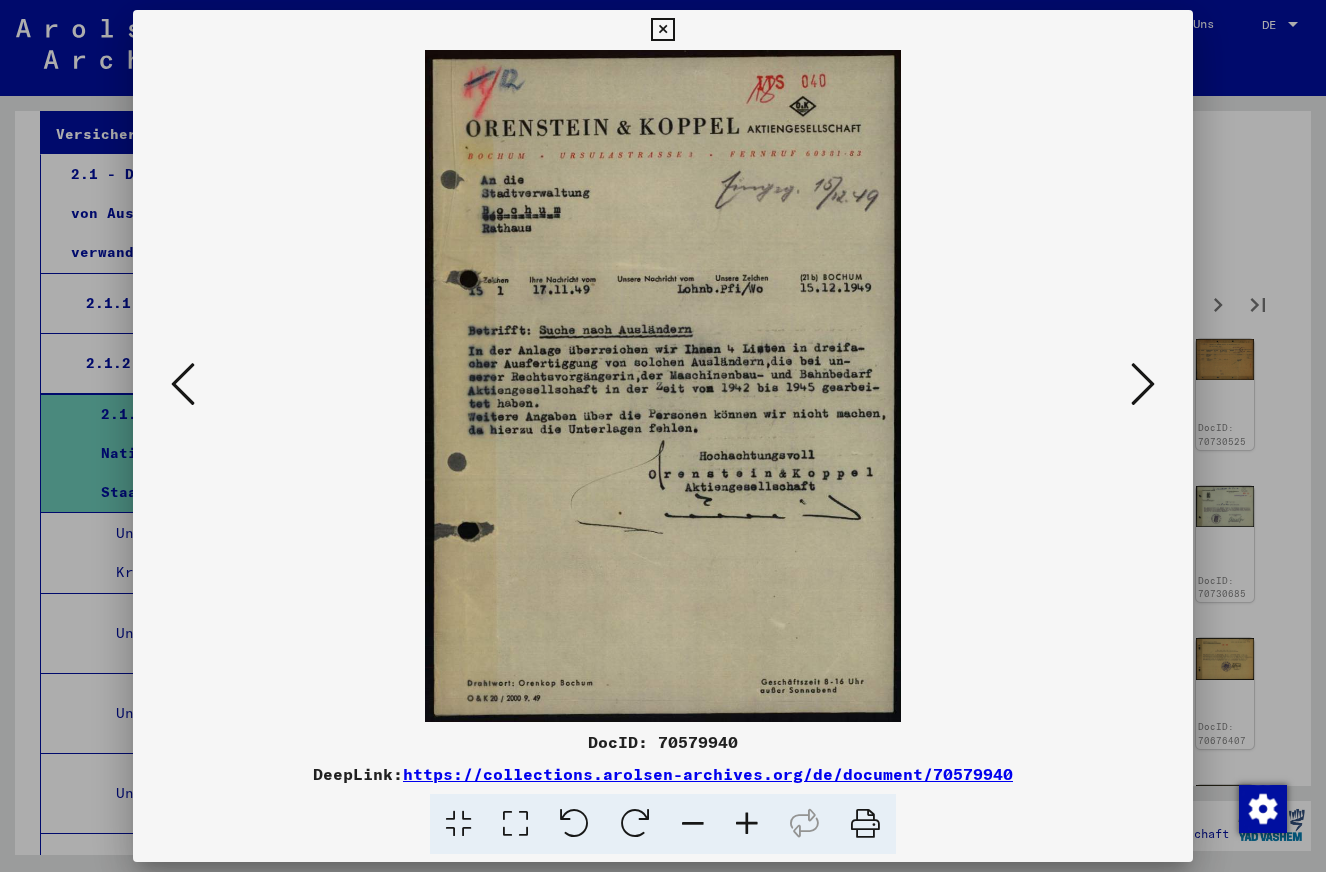 click at bounding box center (663, 386) 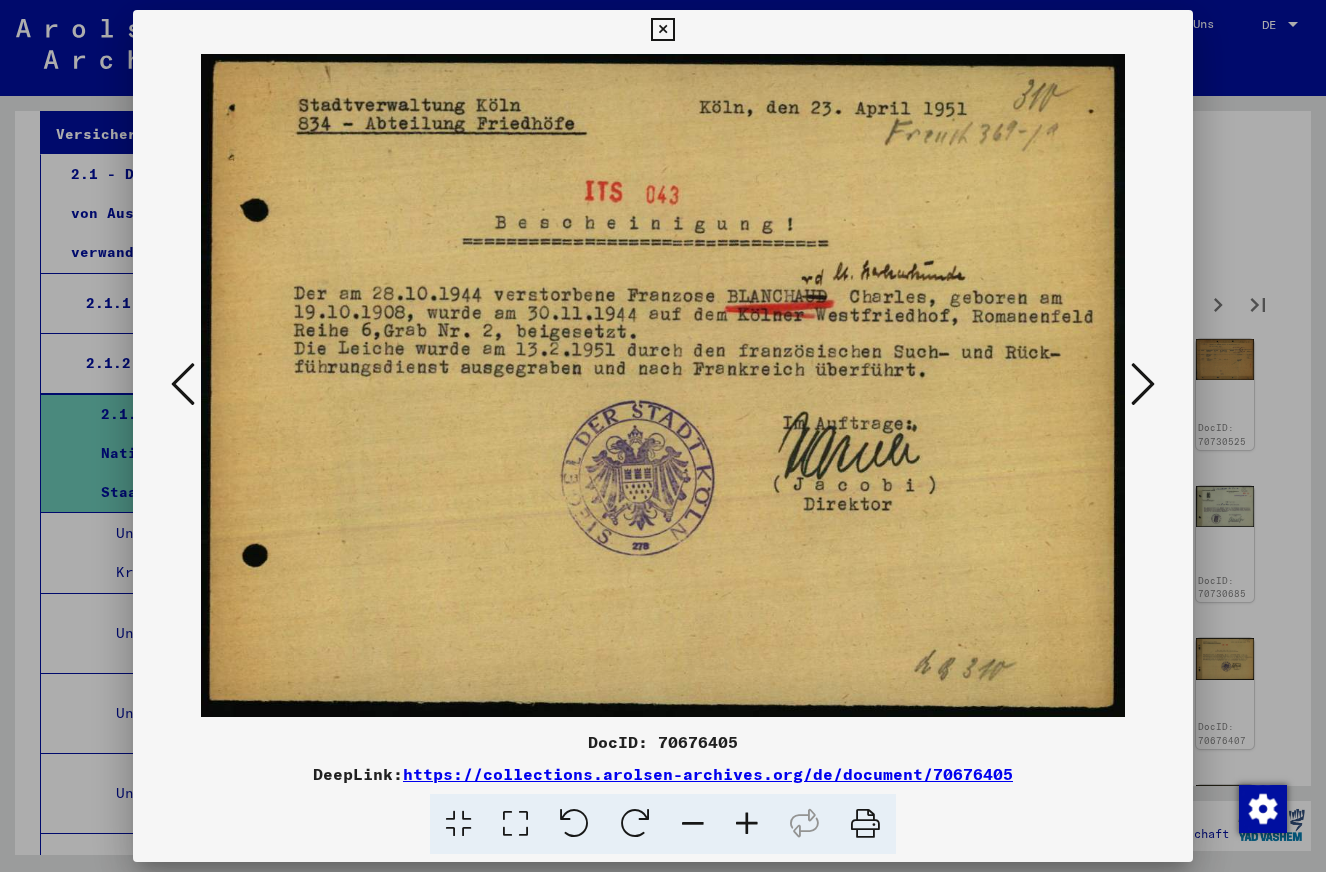 click at bounding box center [1143, 384] 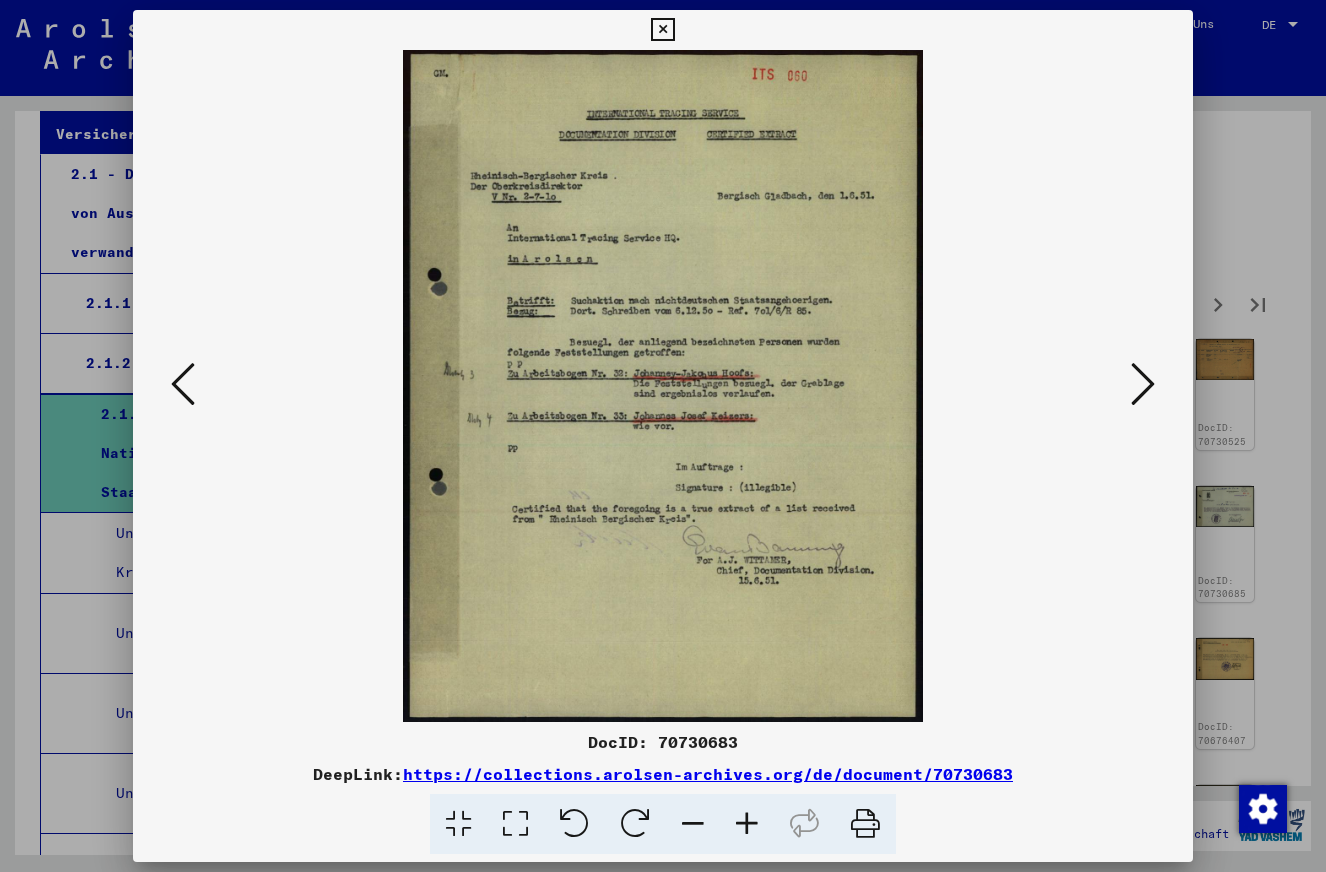 click at bounding box center [1143, 384] 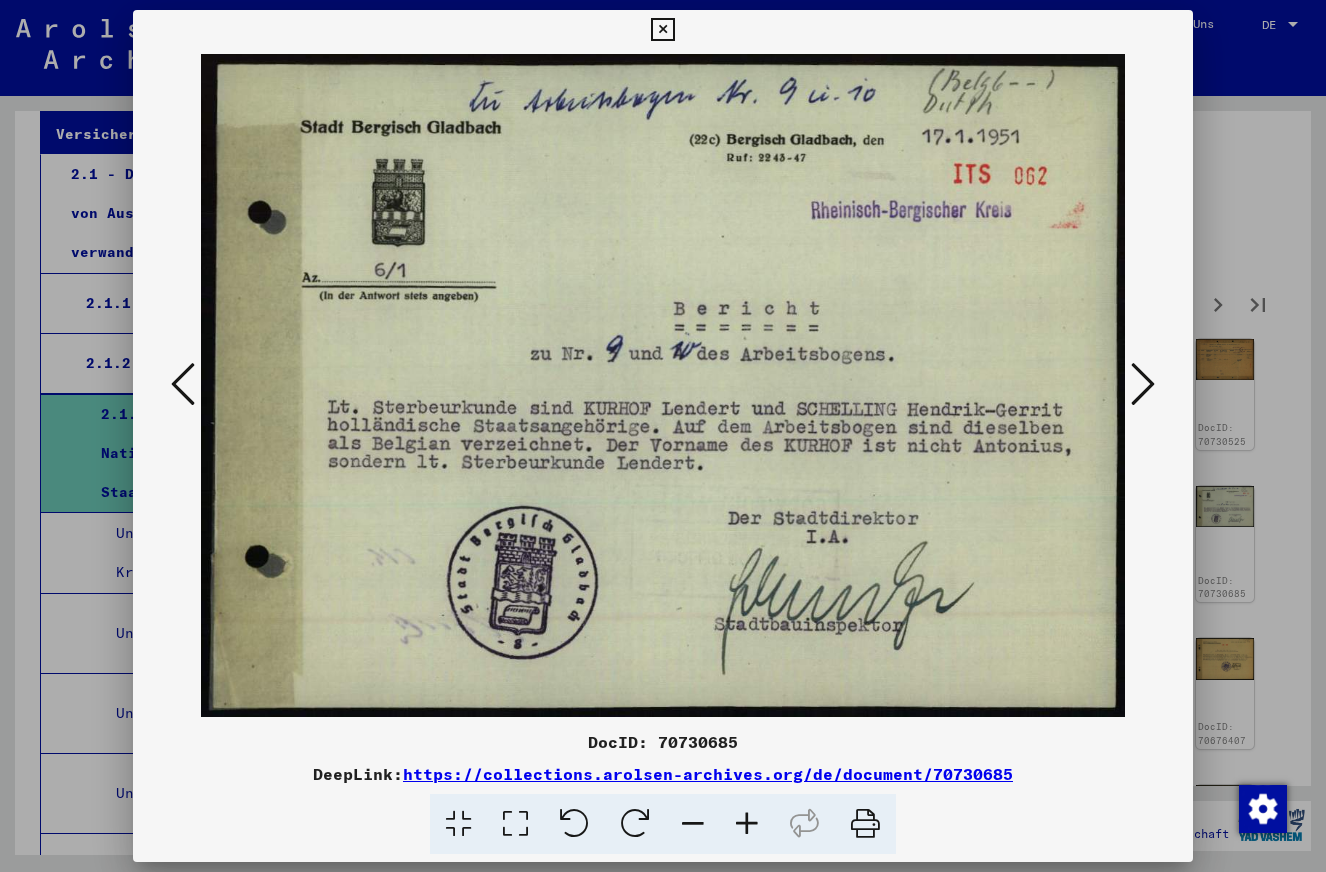 click at bounding box center (1143, 384) 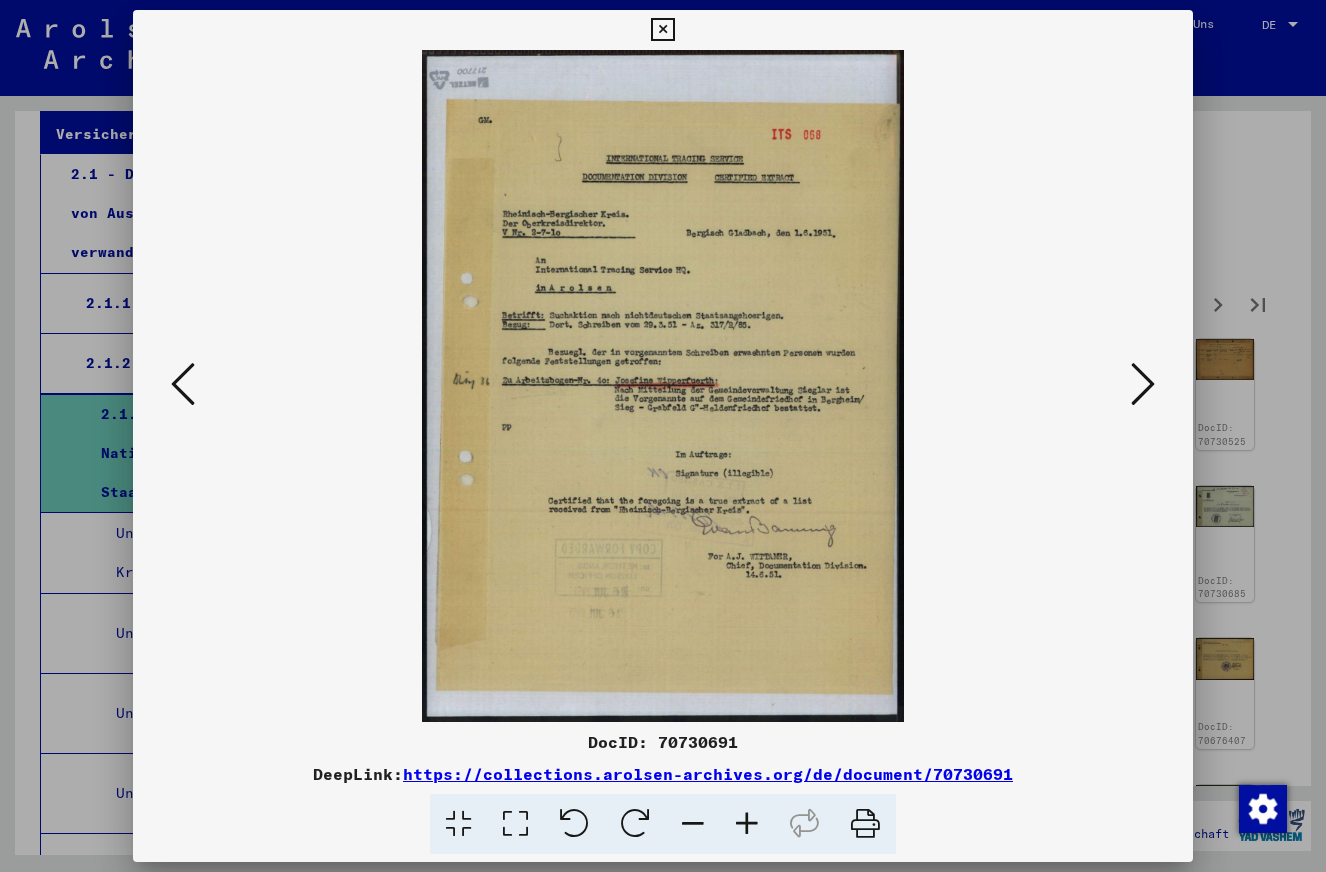 click at bounding box center (1143, 384) 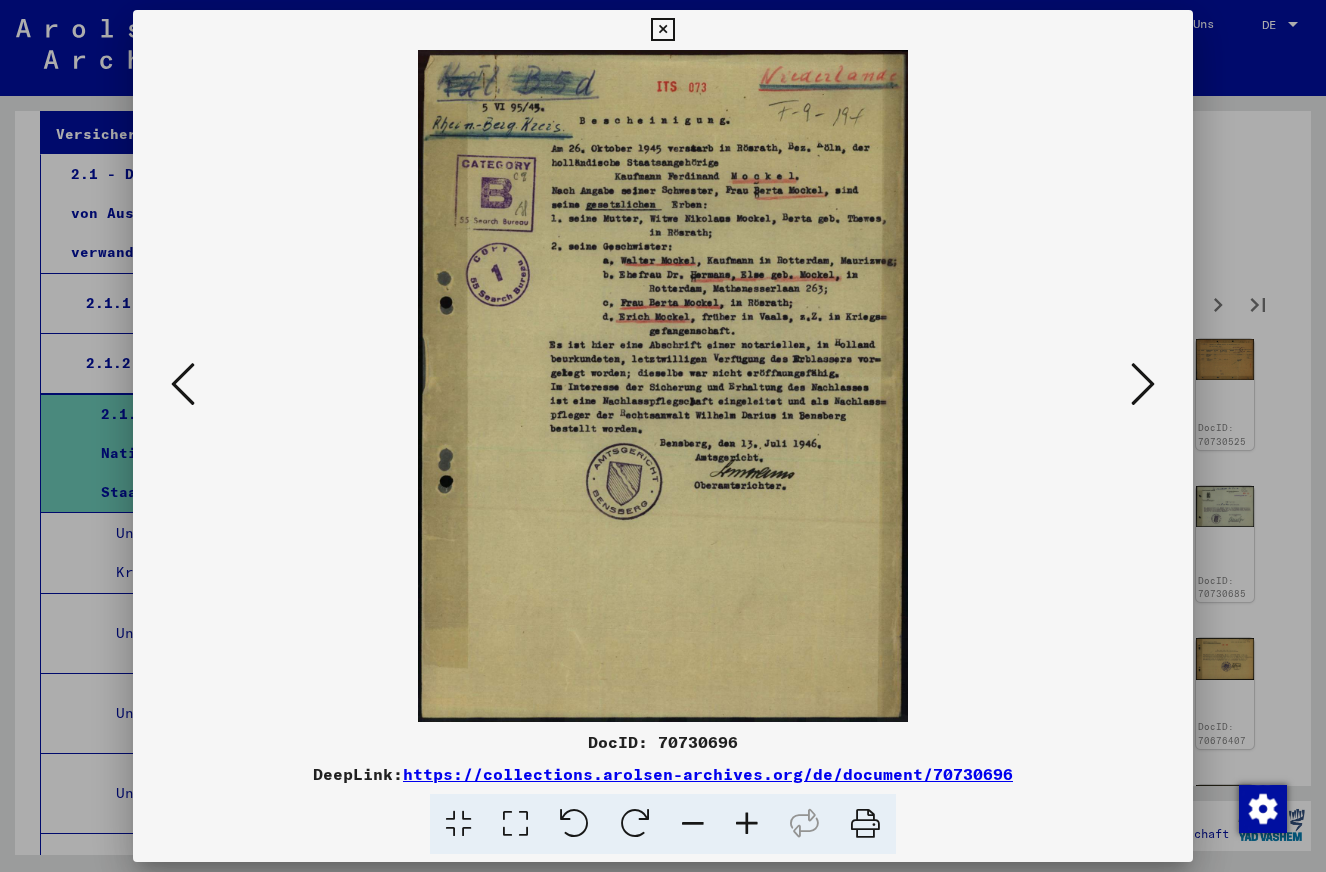 click at bounding box center (1143, 384) 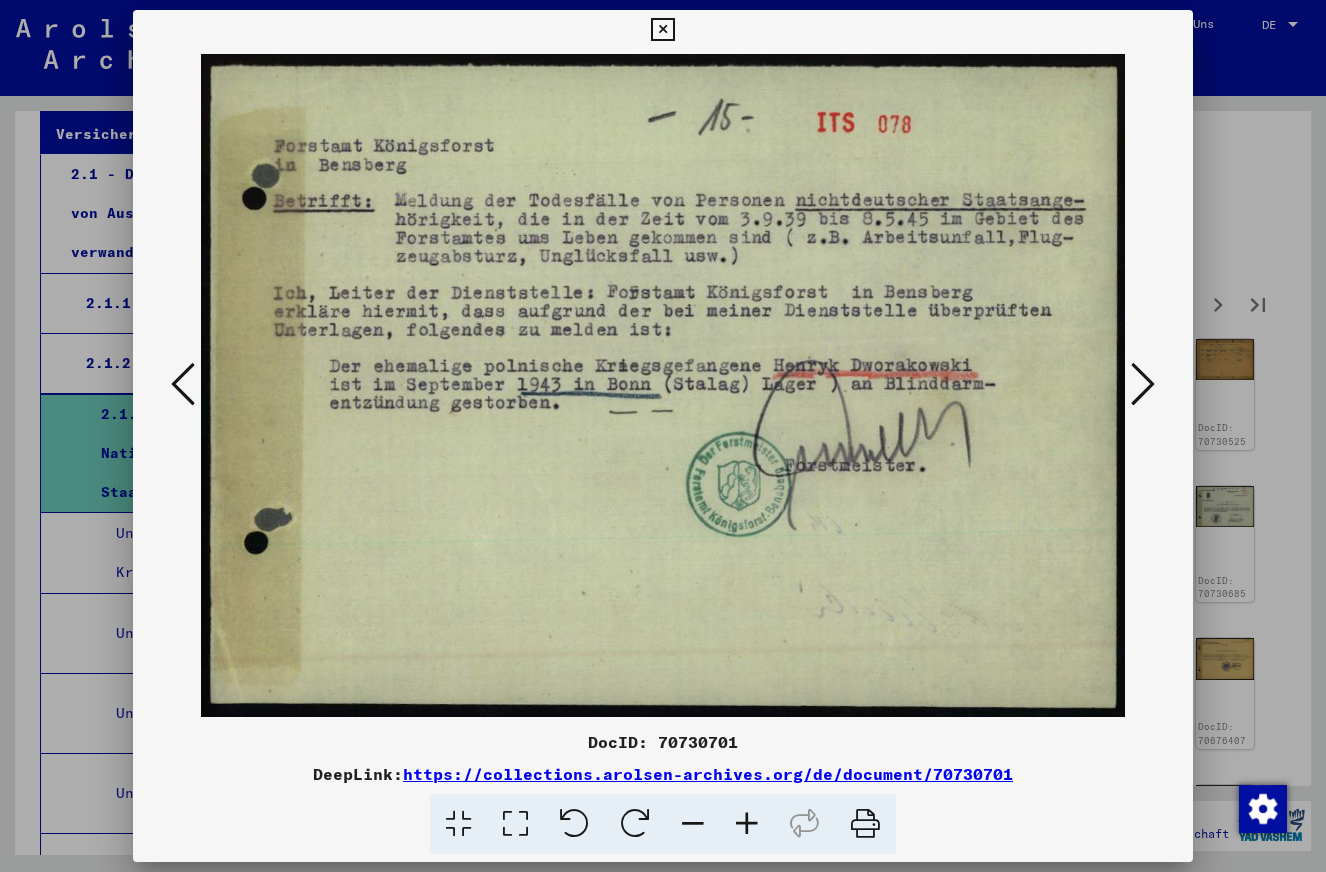 click at bounding box center (1143, 384) 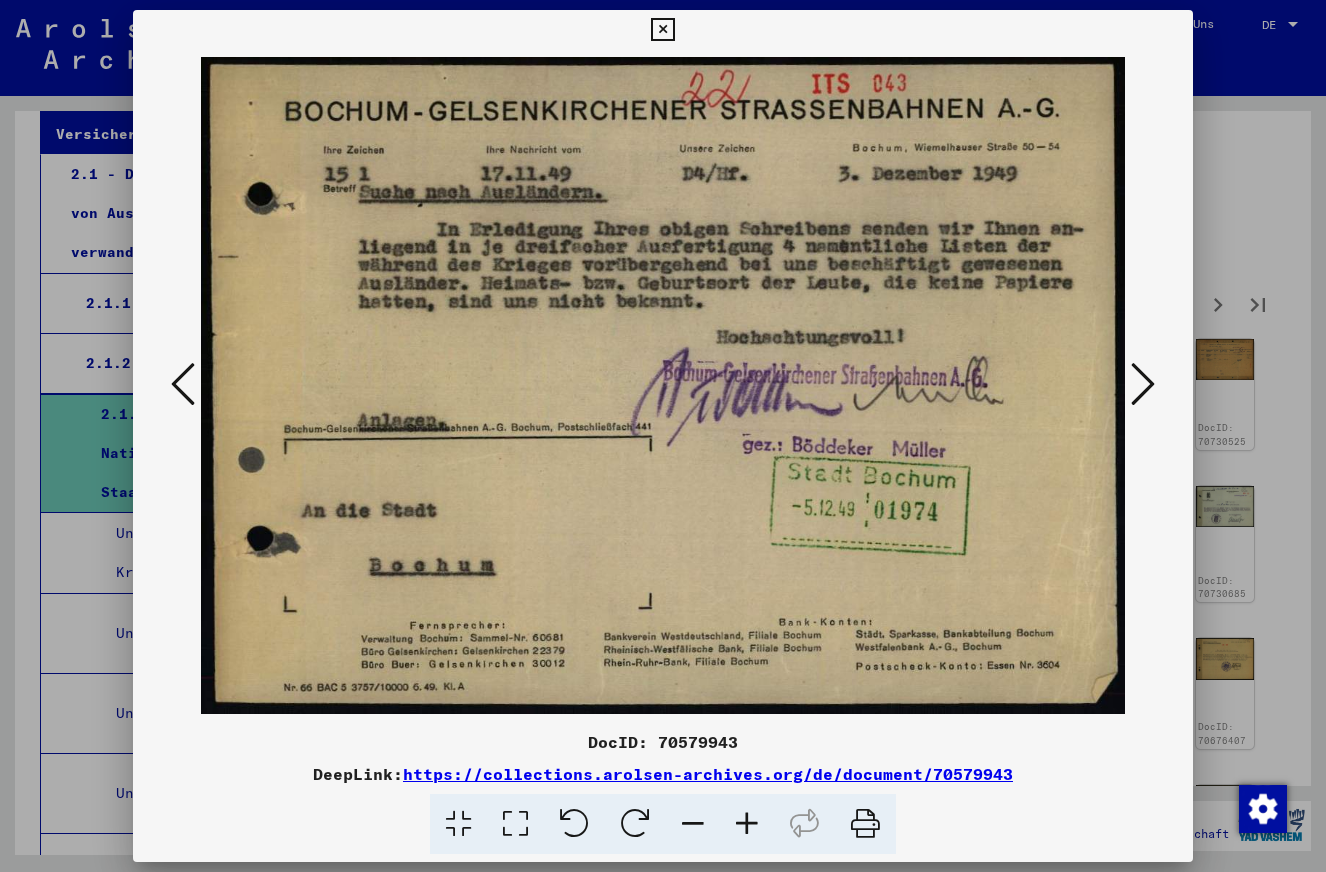 click at bounding box center [1143, 384] 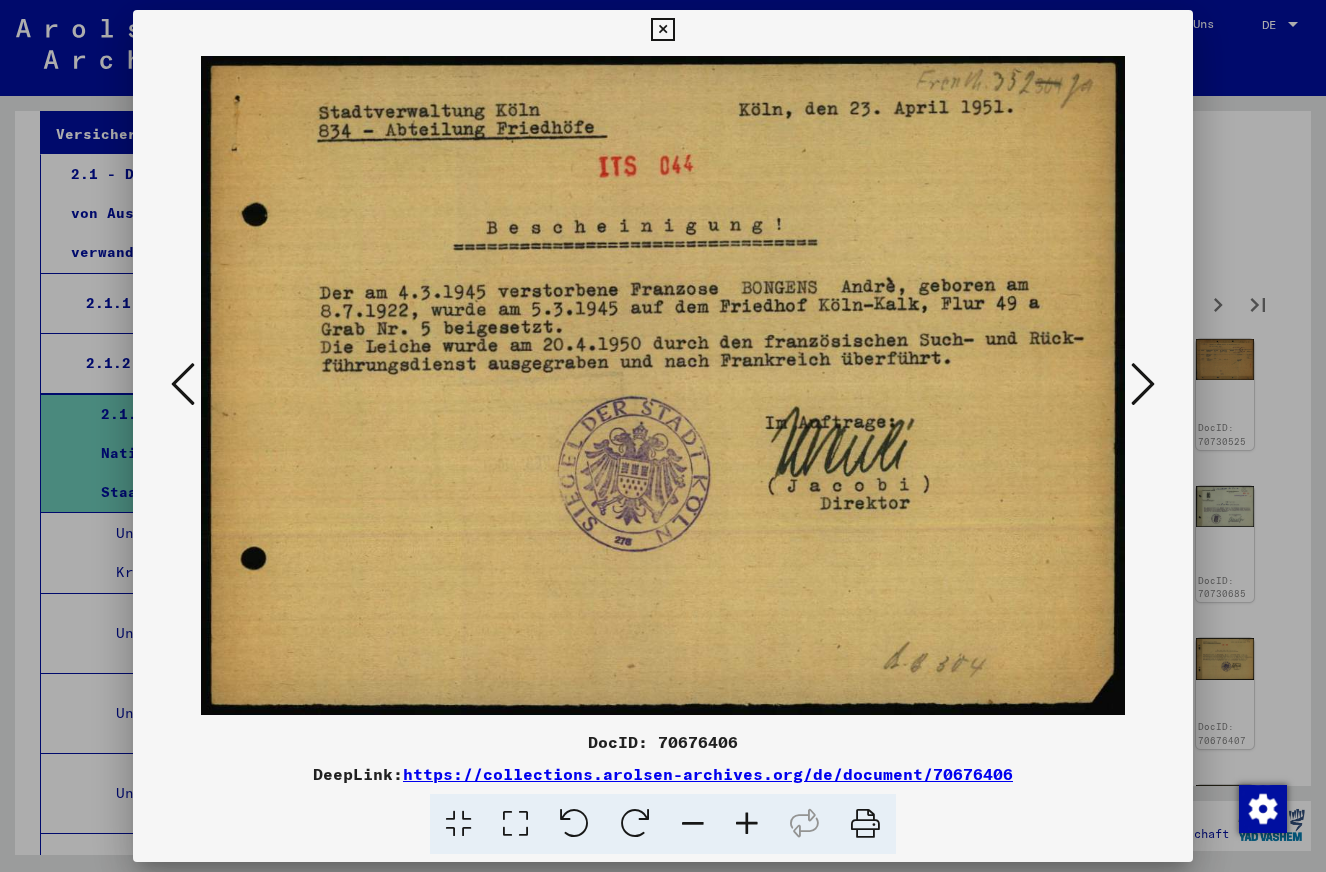click at bounding box center [1143, 384] 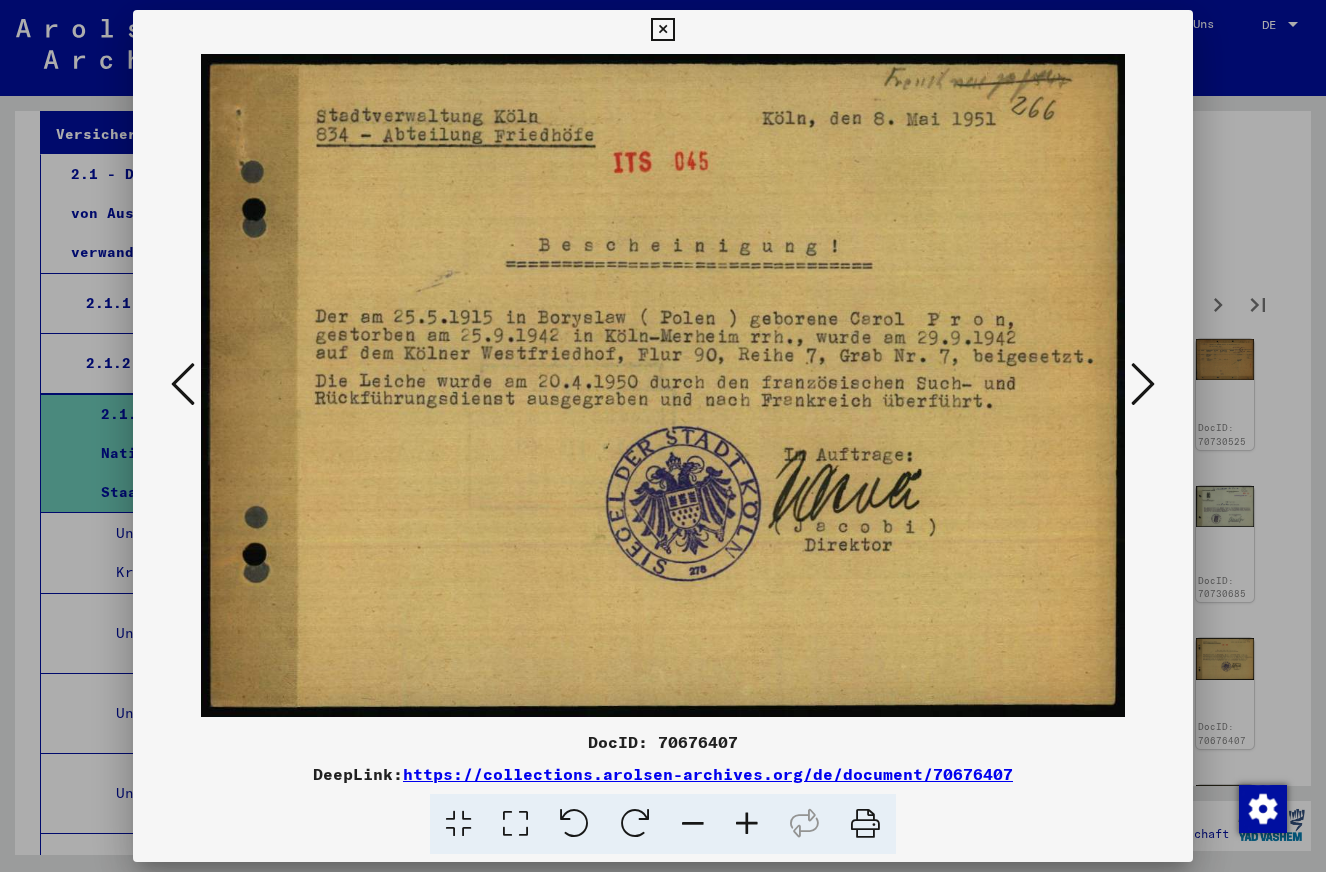 click at bounding box center (1143, 384) 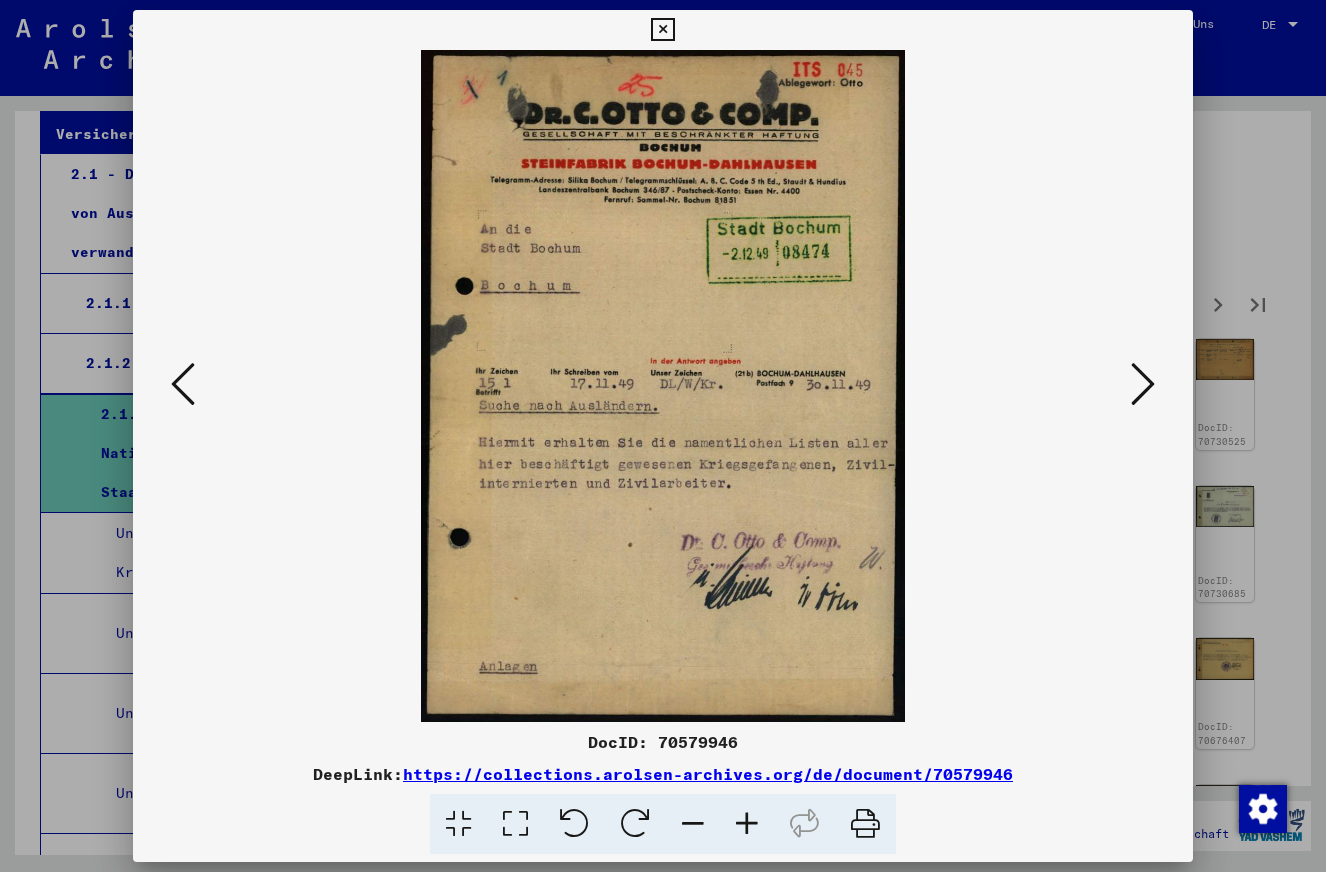 click at bounding box center [1143, 384] 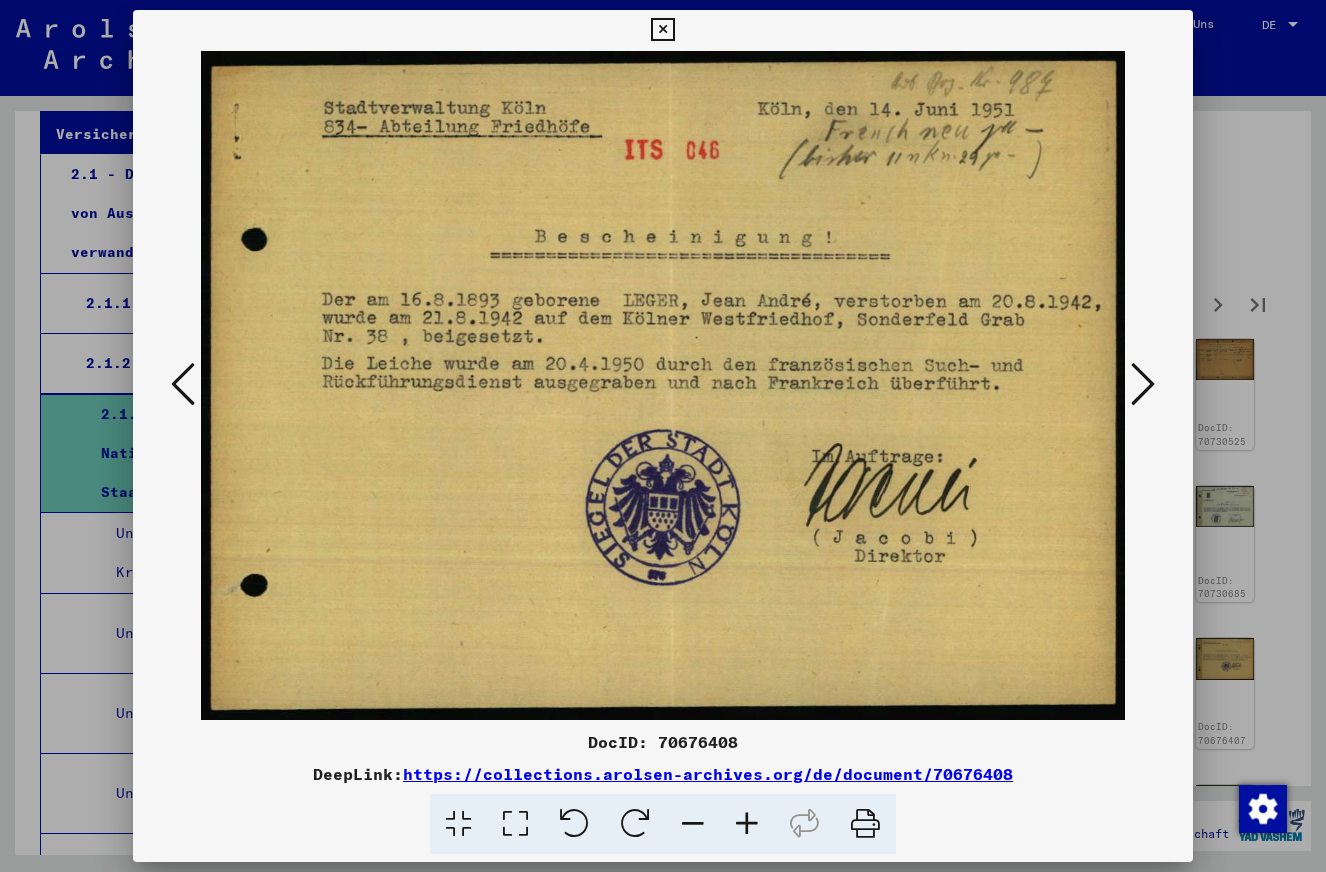 click at bounding box center (1143, 384) 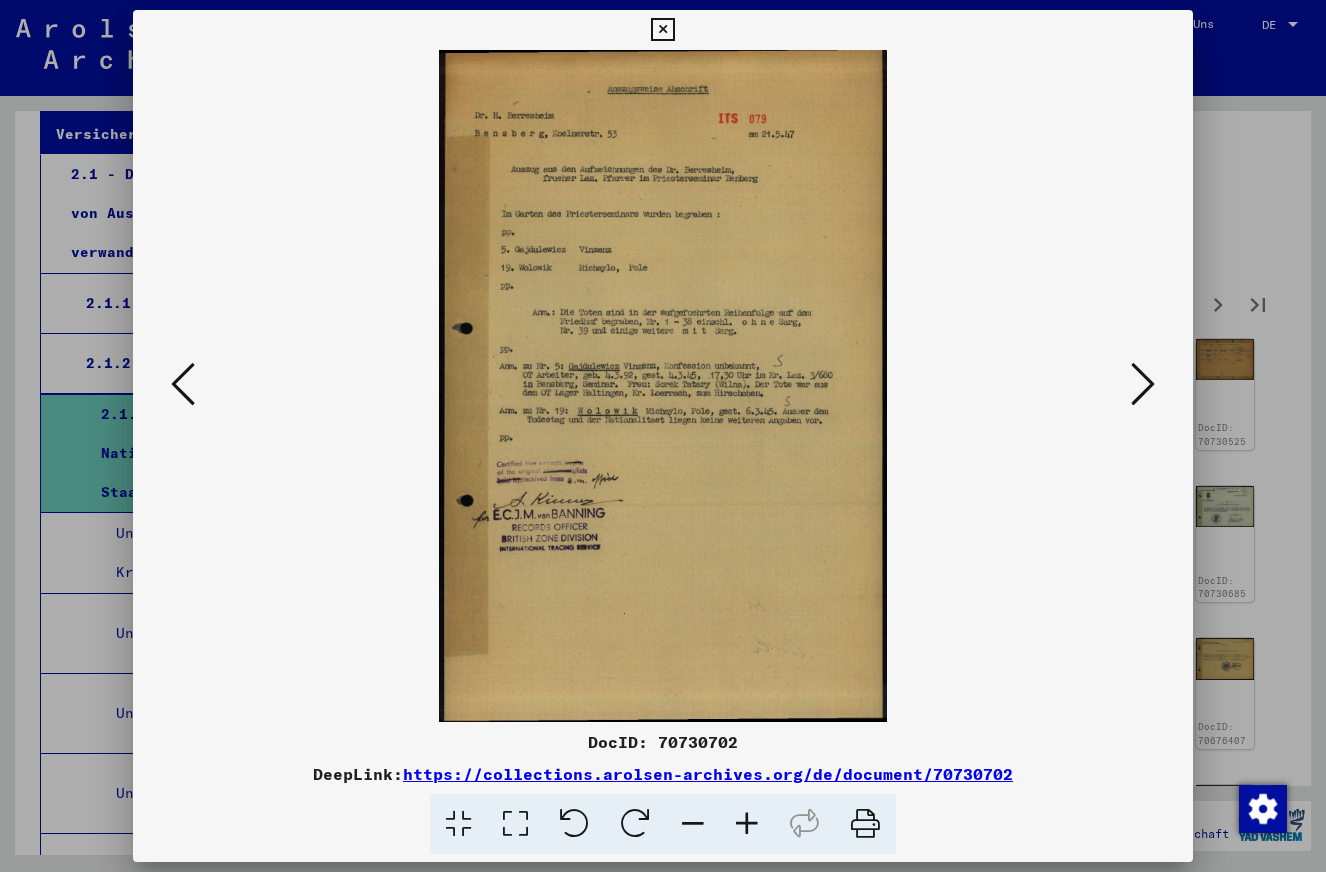 click at bounding box center [1143, 384] 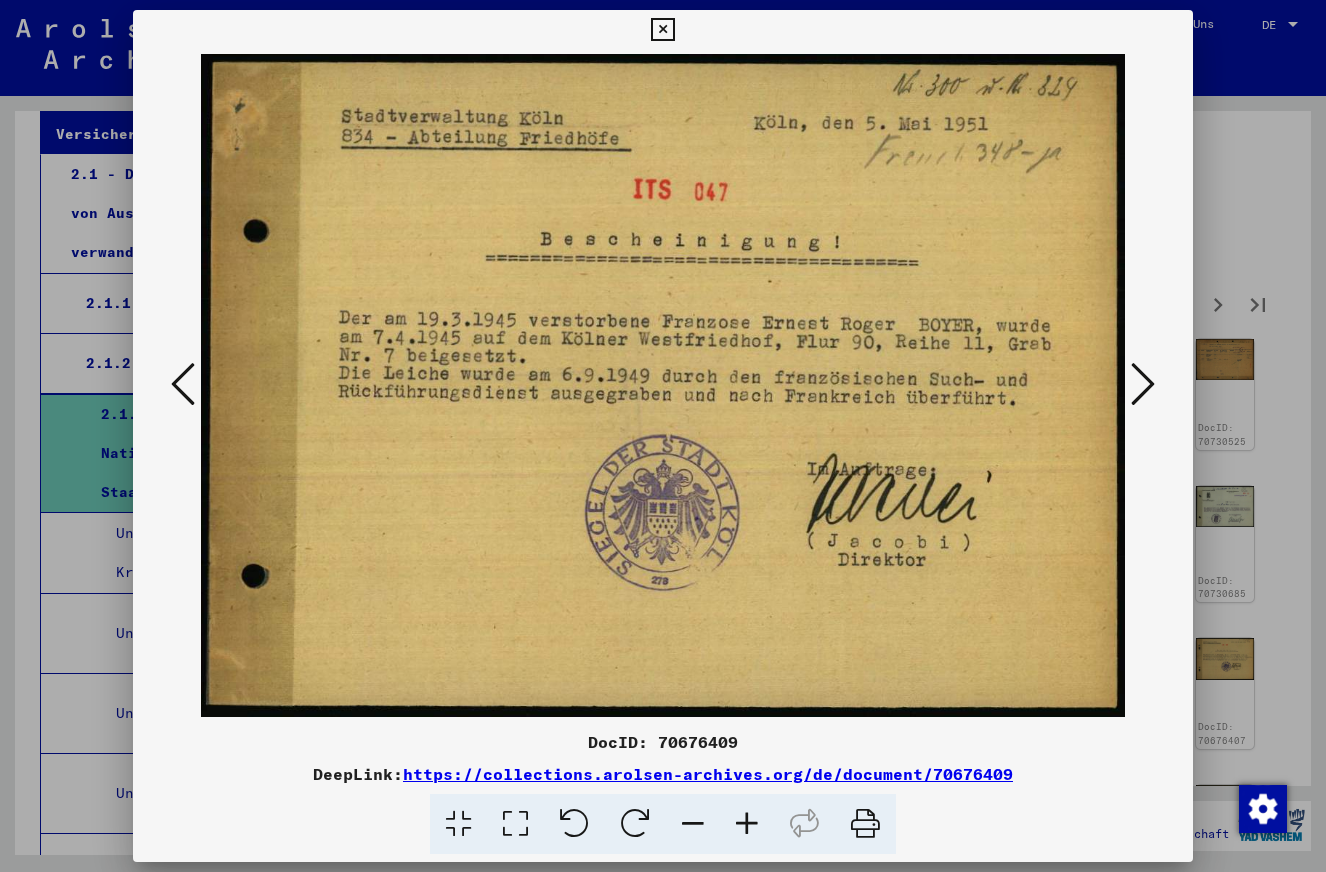 click at bounding box center [1143, 384] 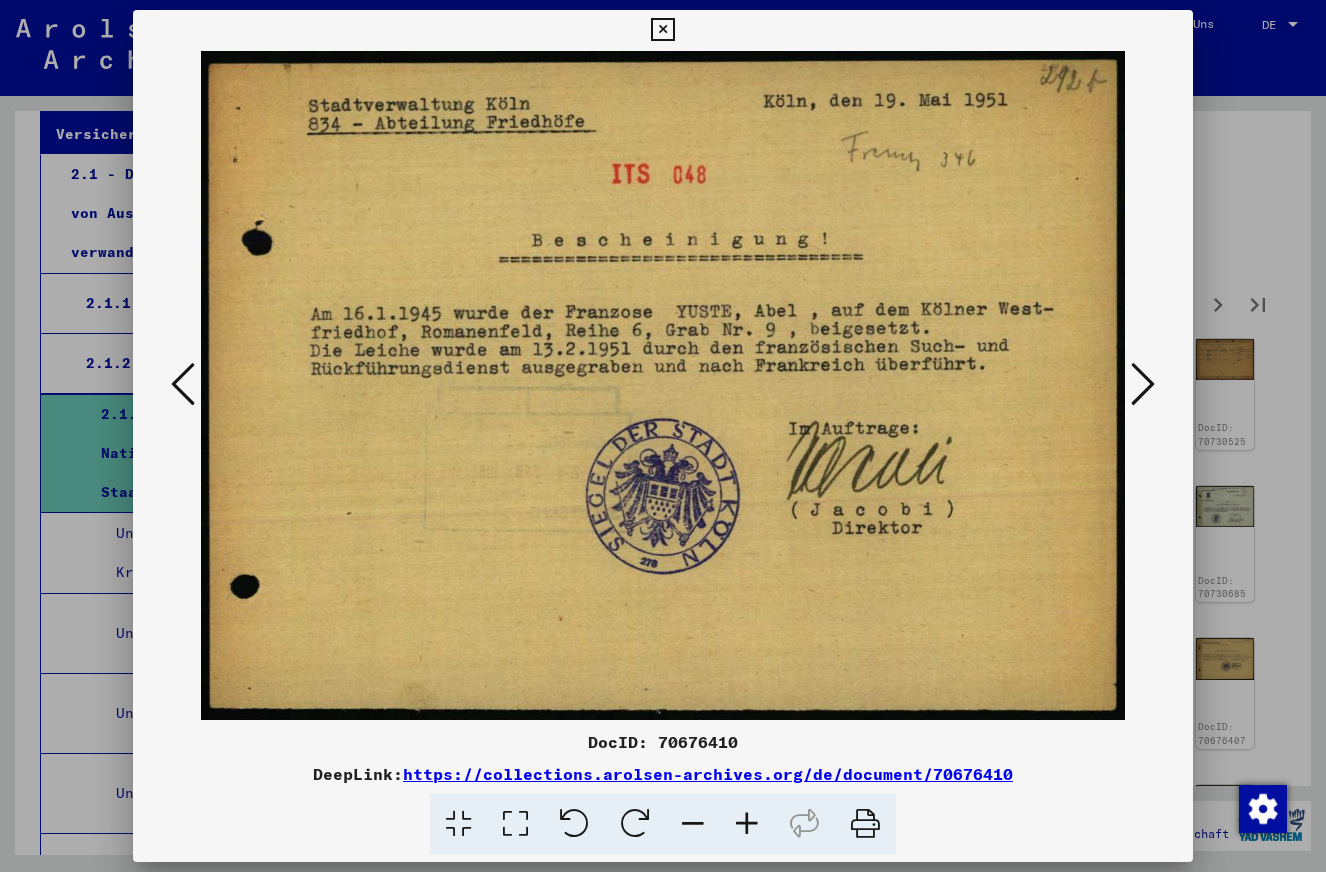 click at bounding box center [1143, 384] 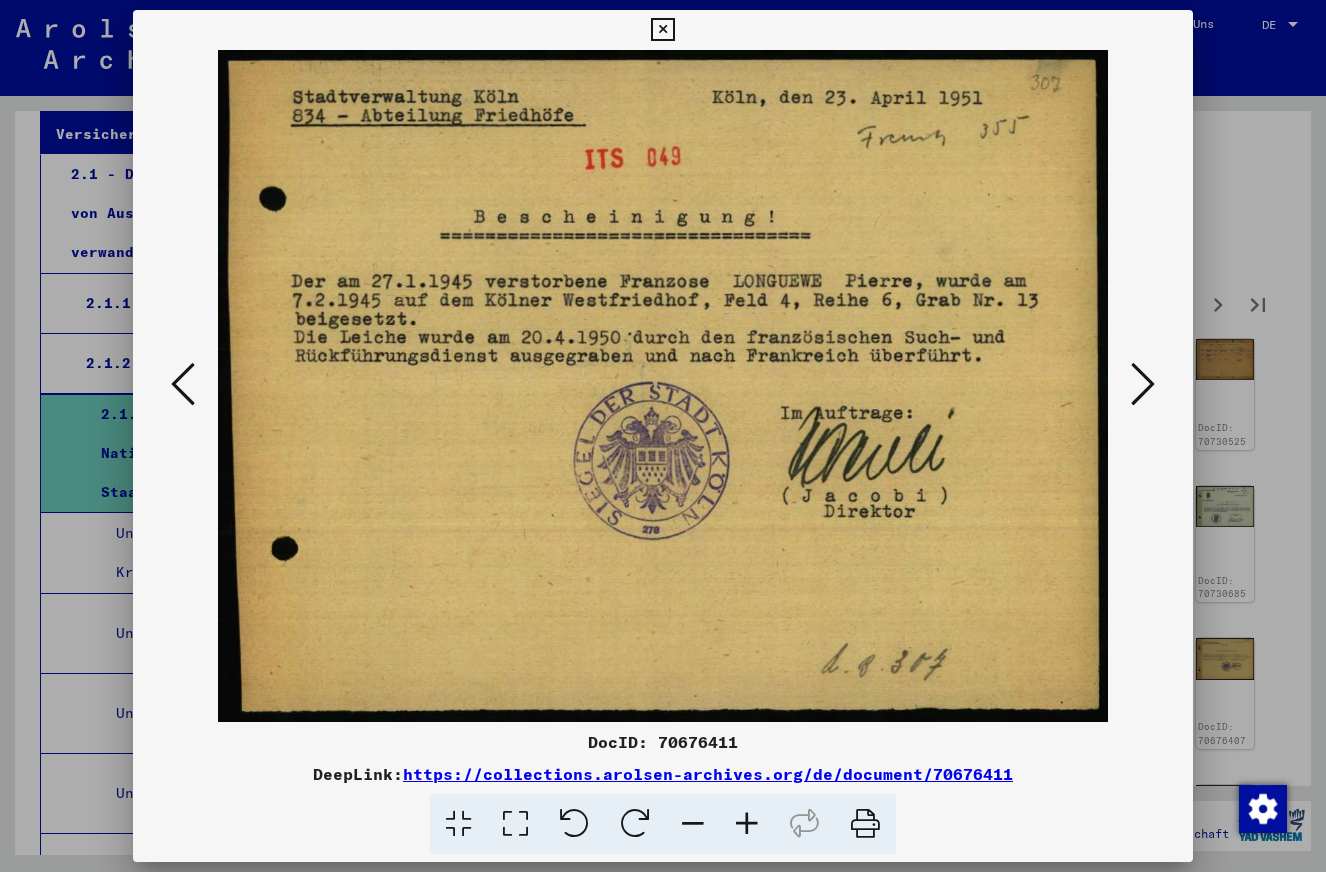 click at bounding box center [1143, 384] 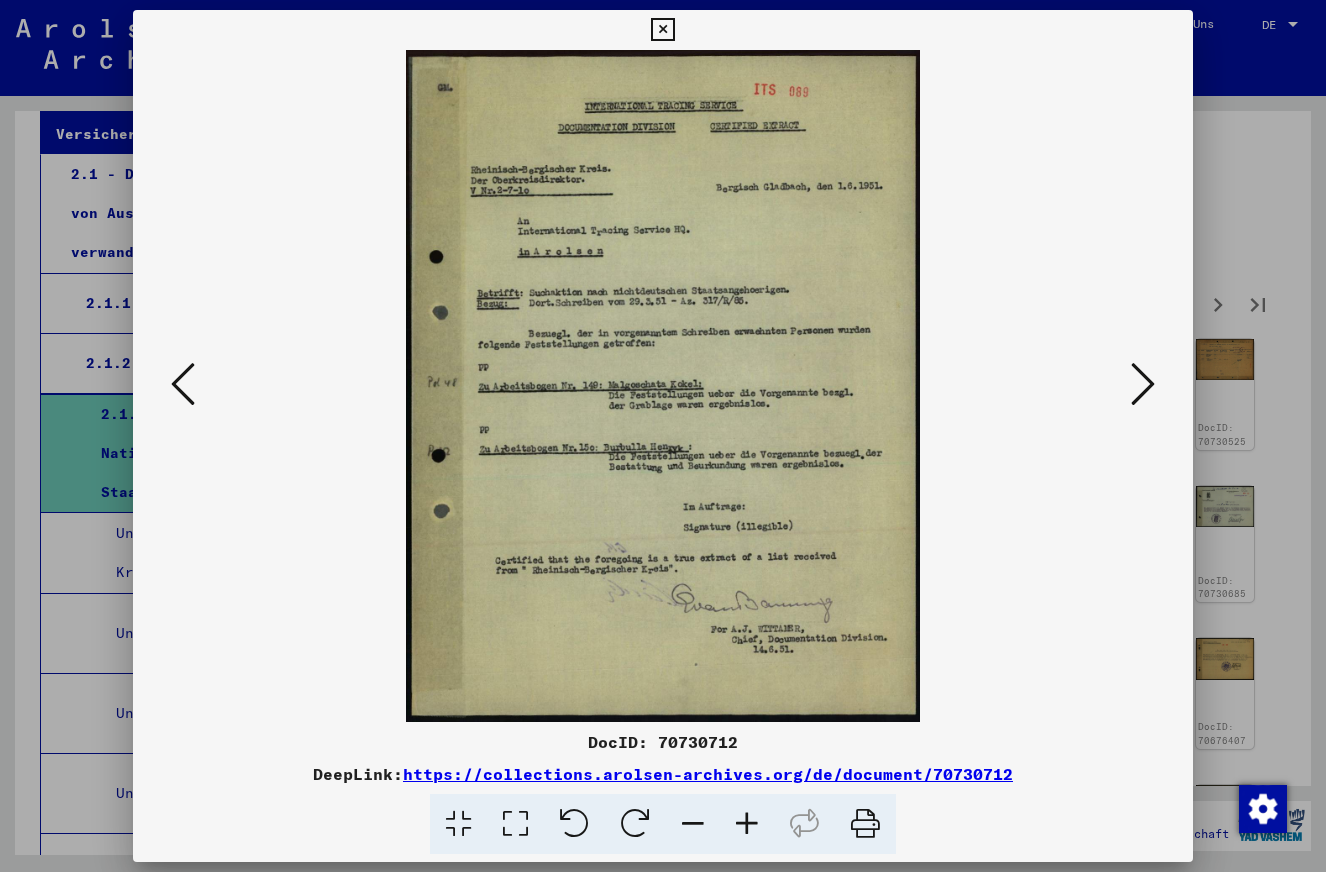 click at bounding box center [1143, 384] 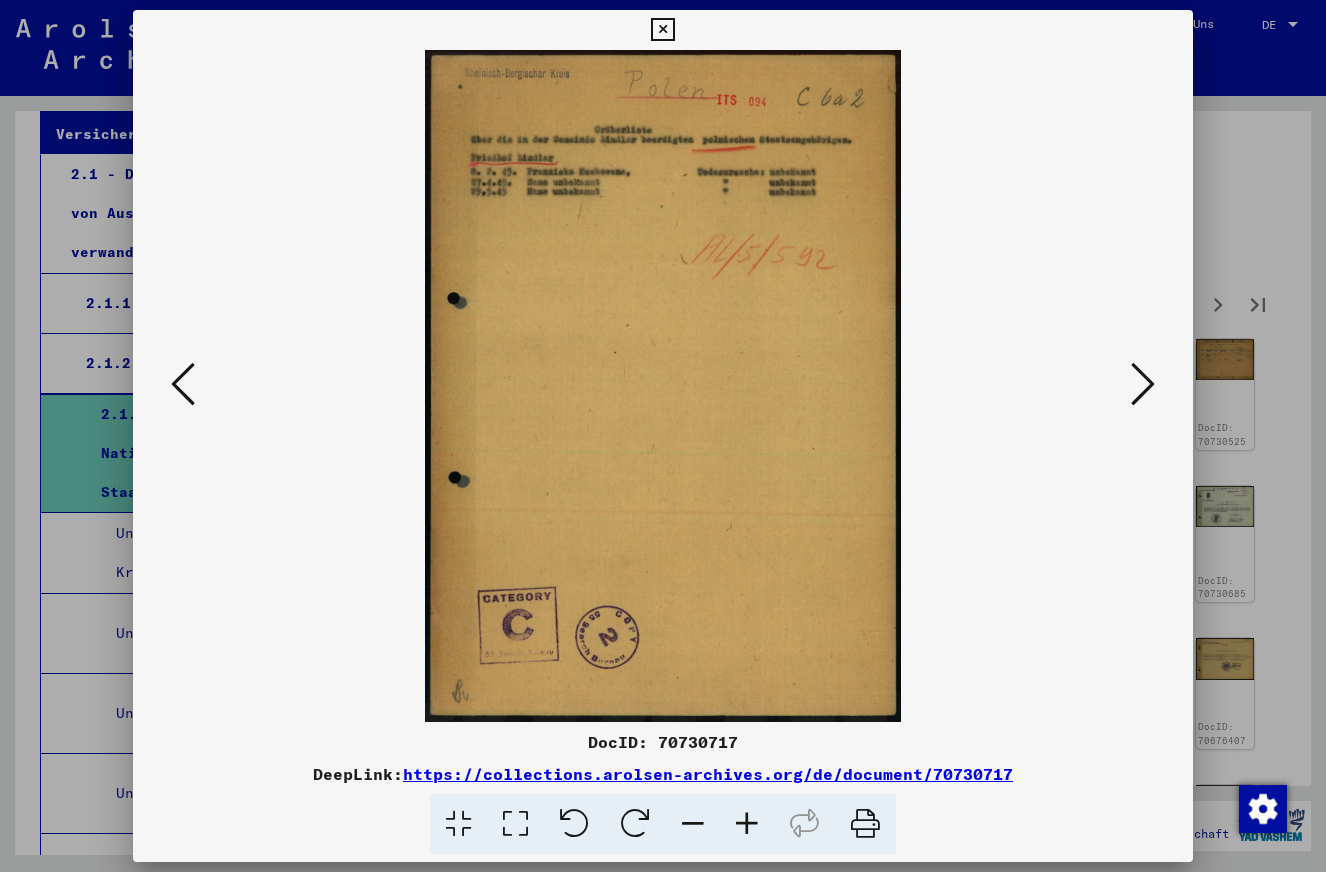 click at bounding box center (1143, 384) 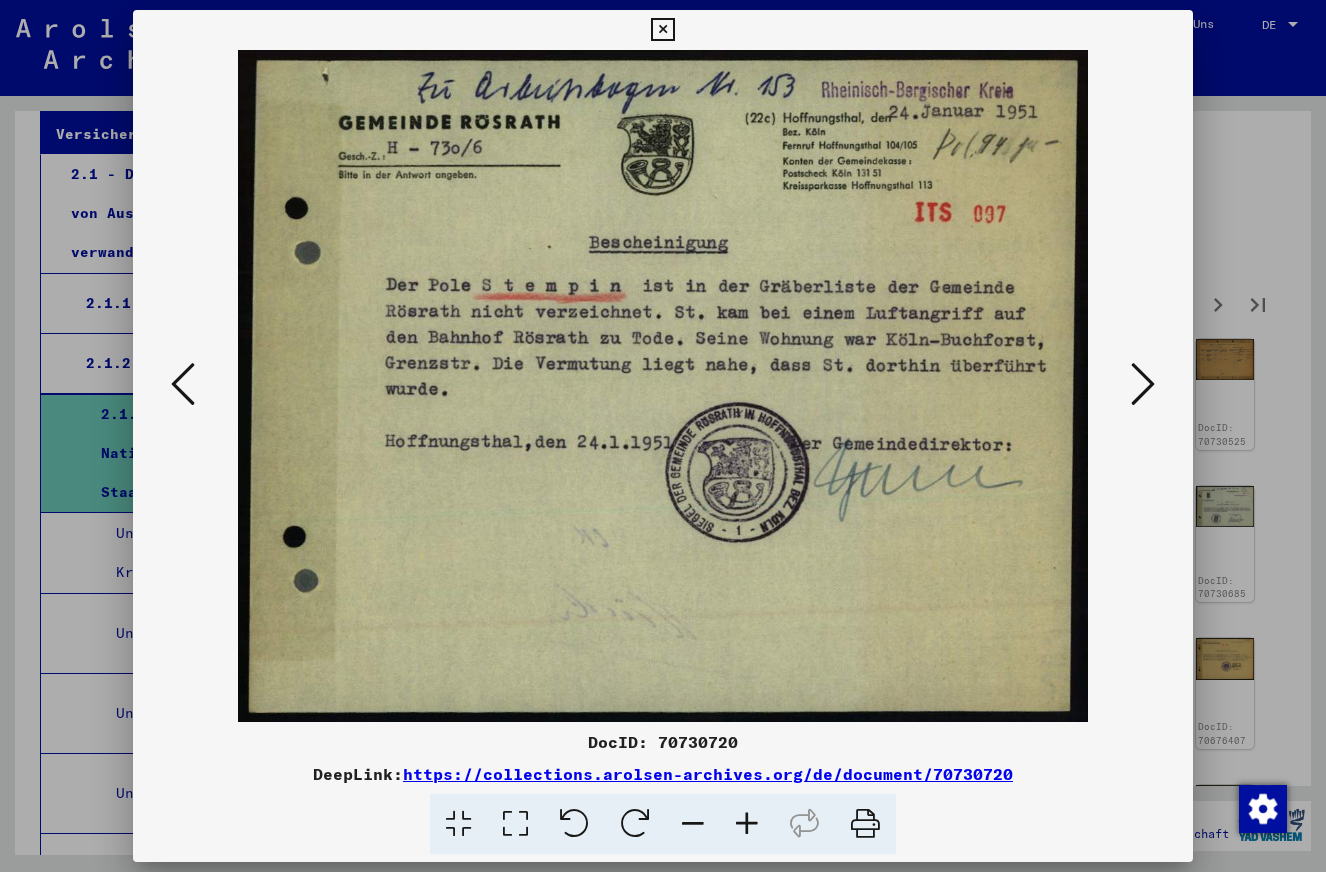 click at bounding box center [1143, 384] 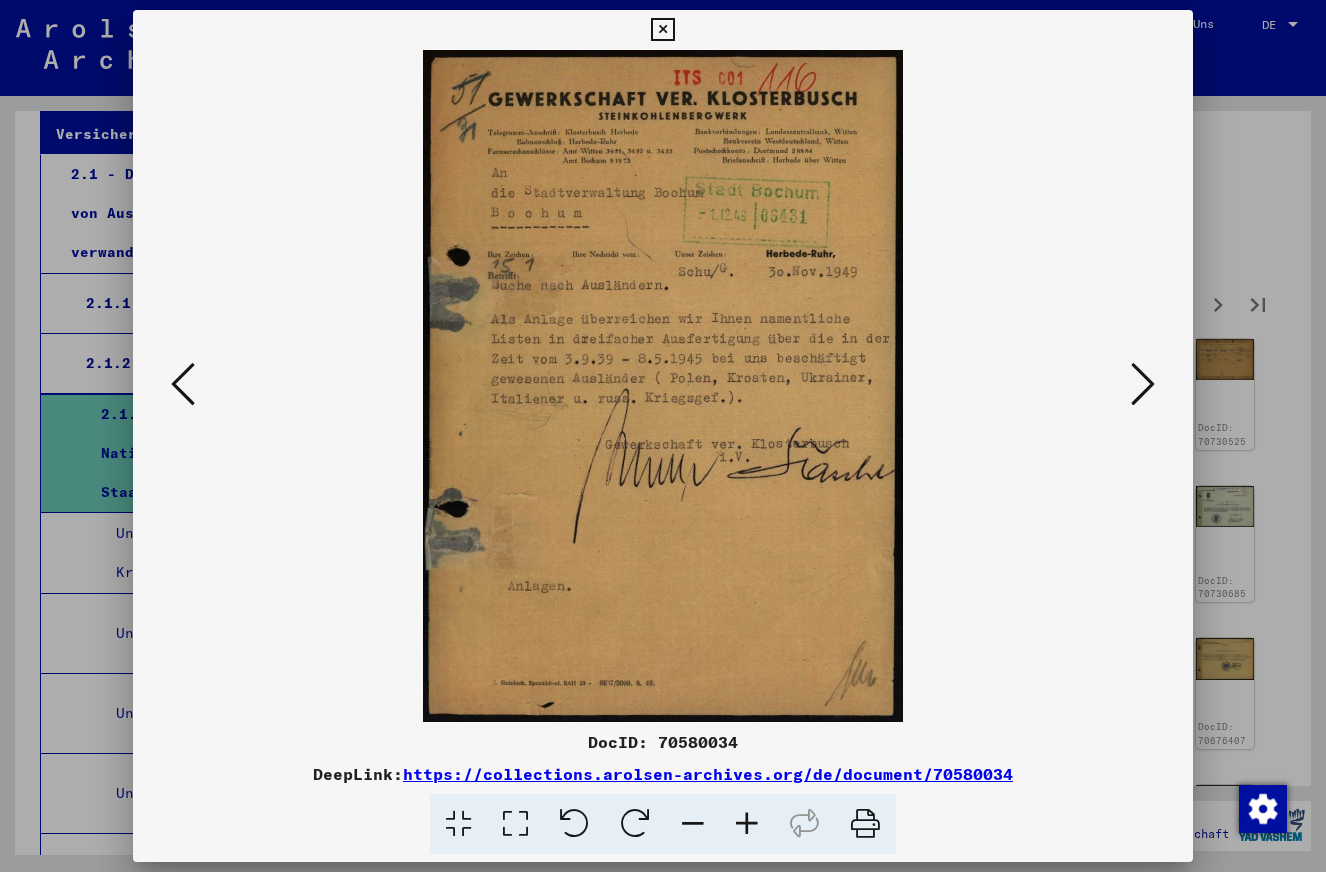 click at bounding box center [1143, 384] 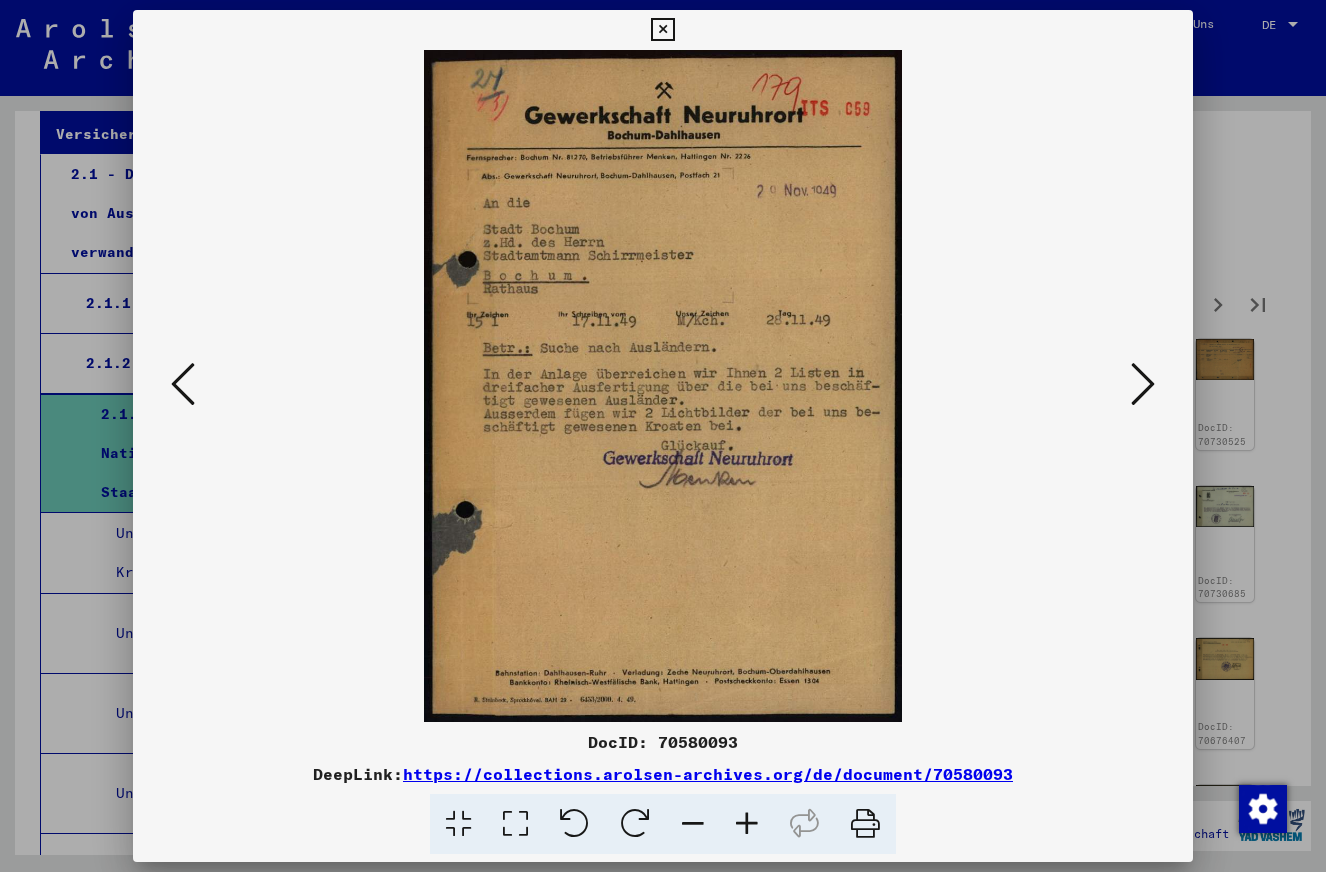 click at bounding box center [1143, 384] 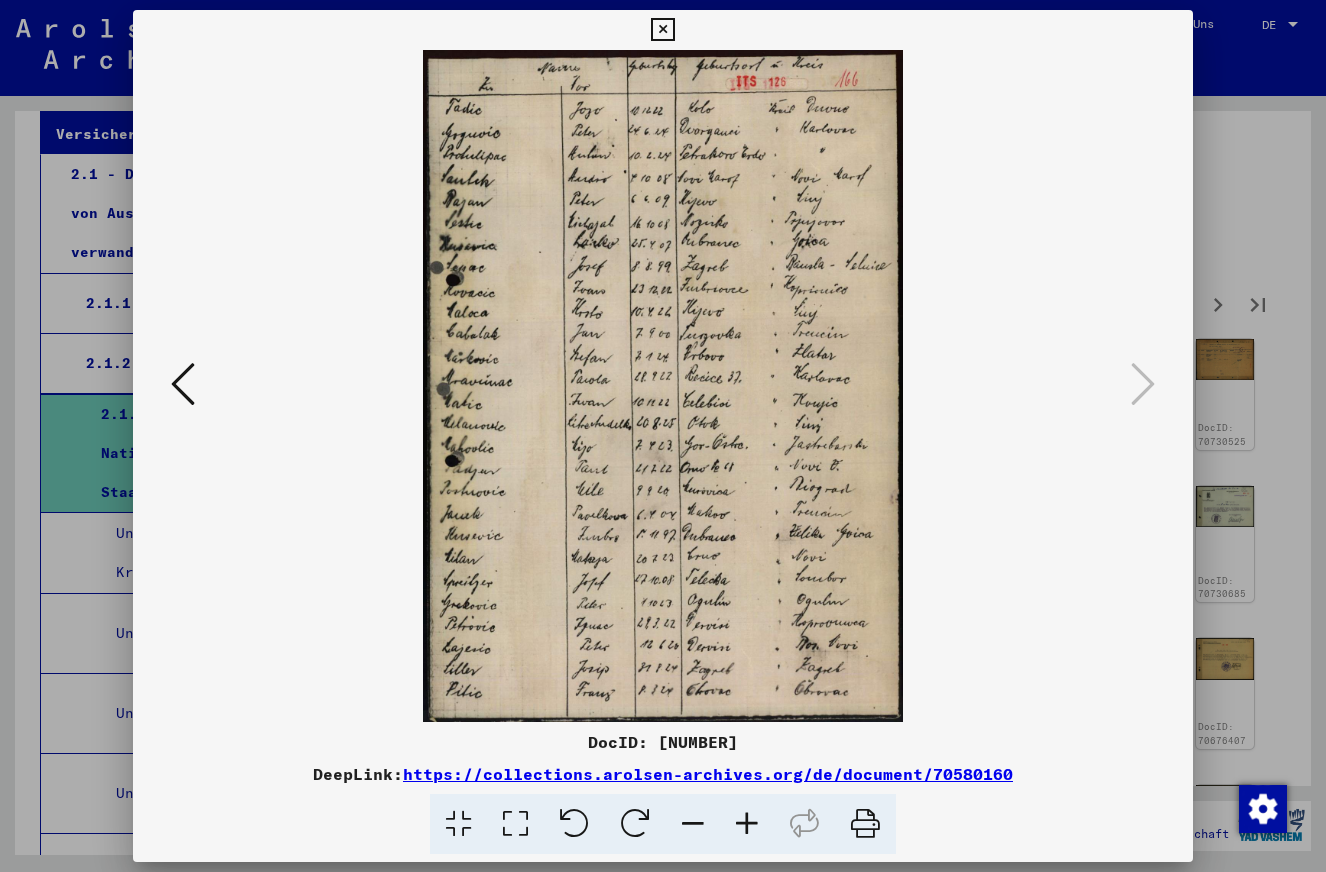 click at bounding box center (662, 30) 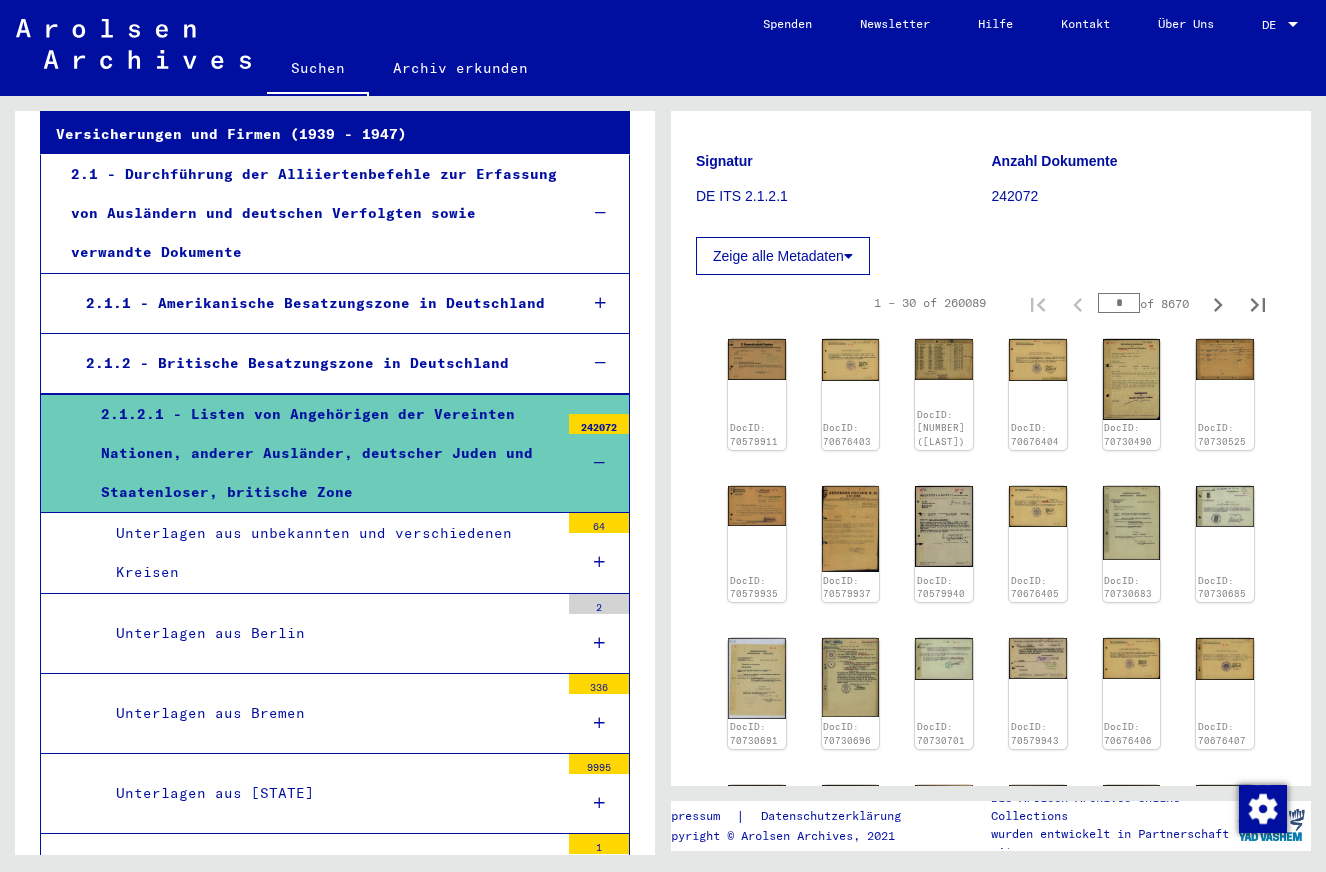 scroll, scrollTop: 0, scrollLeft: 0, axis: both 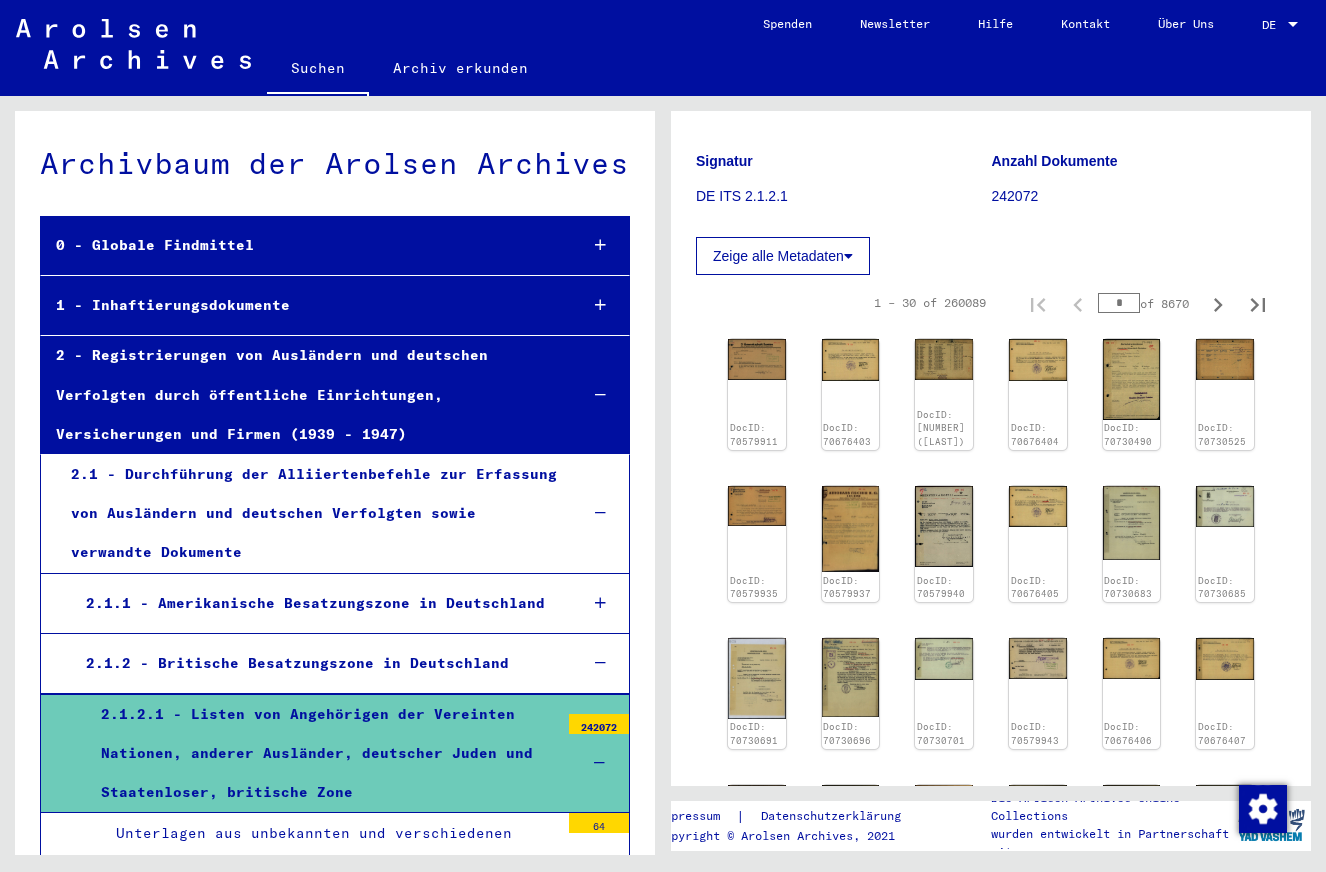 click on "Suchen" 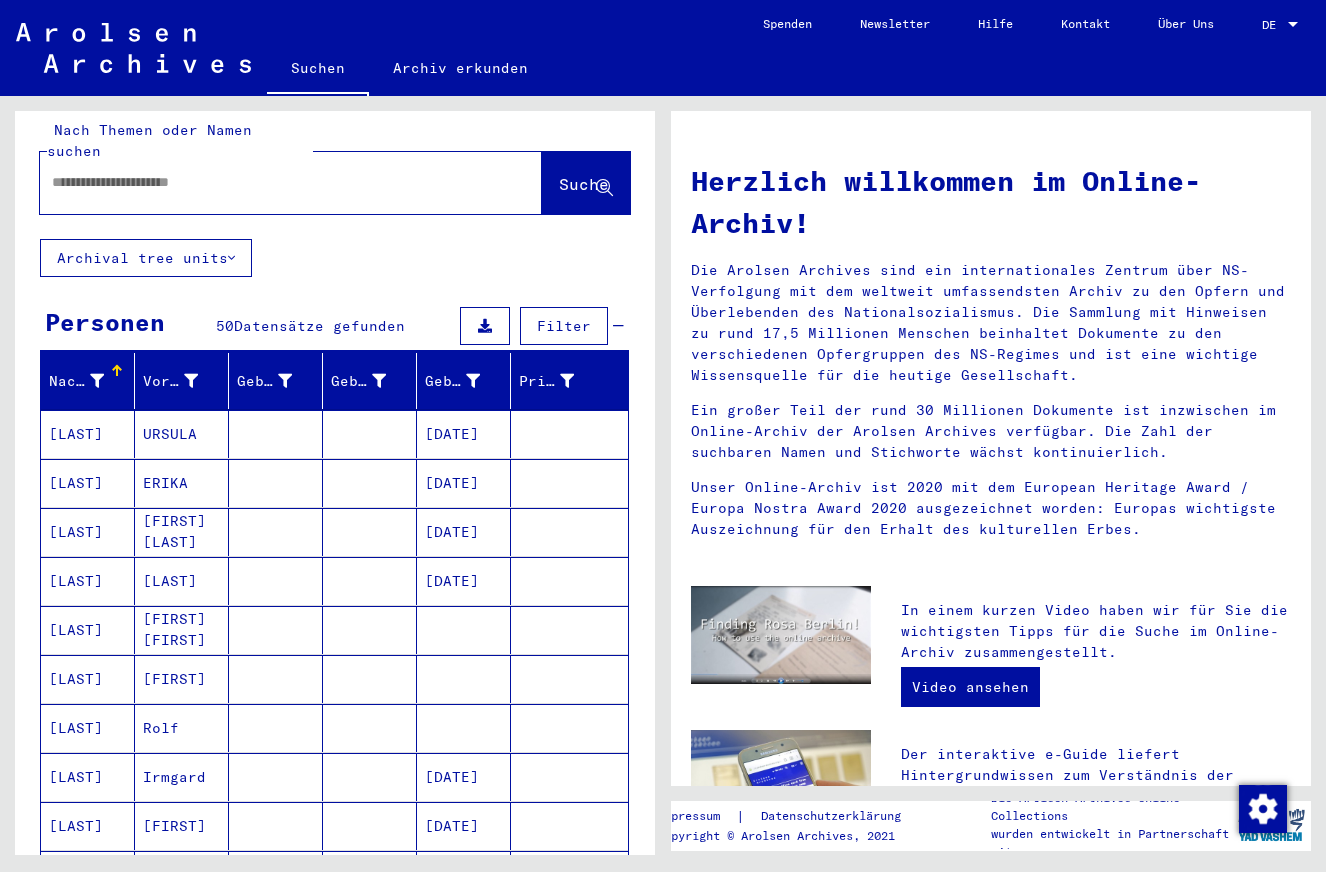 scroll, scrollTop: 0, scrollLeft: 0, axis: both 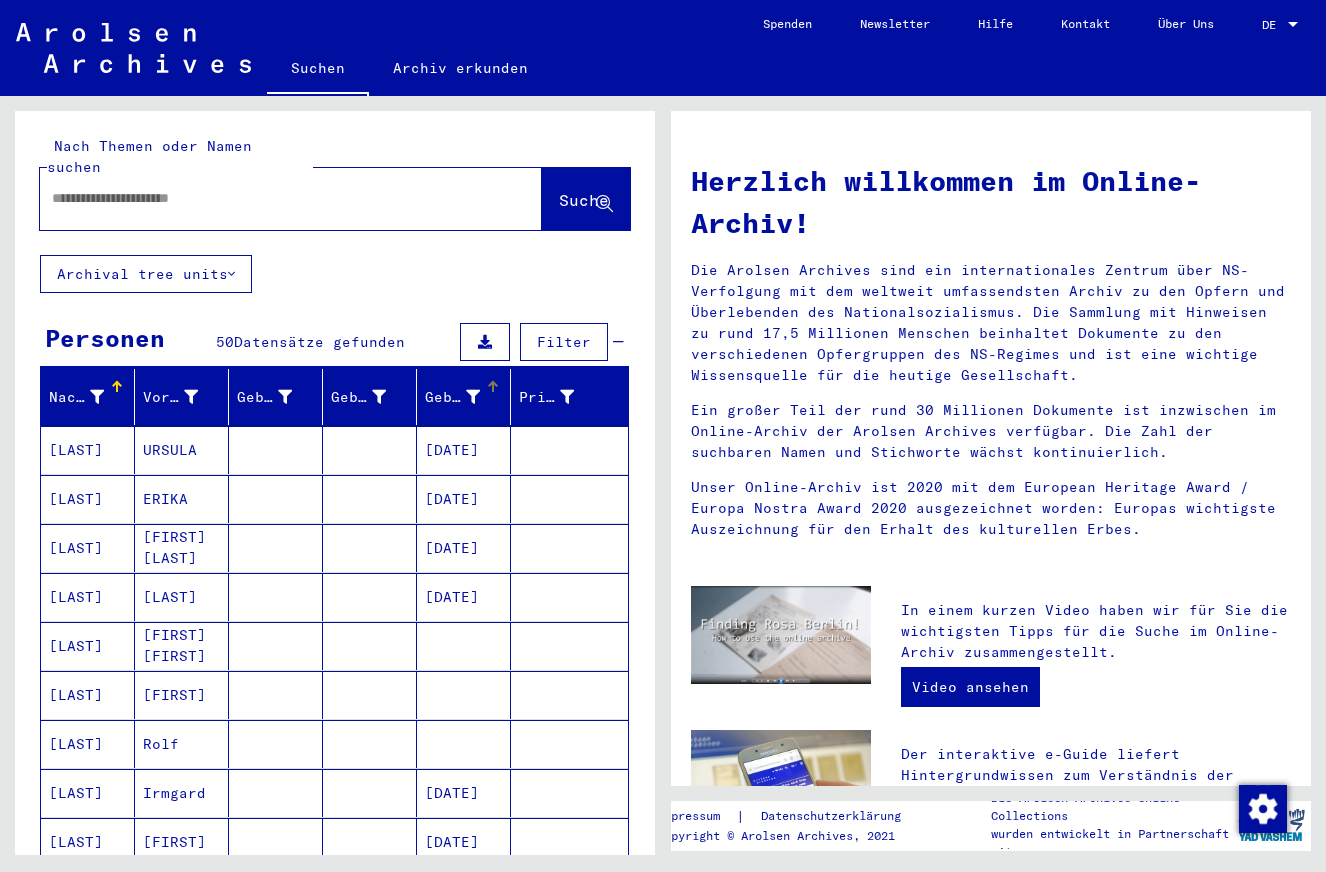 click at bounding box center [473, 397] 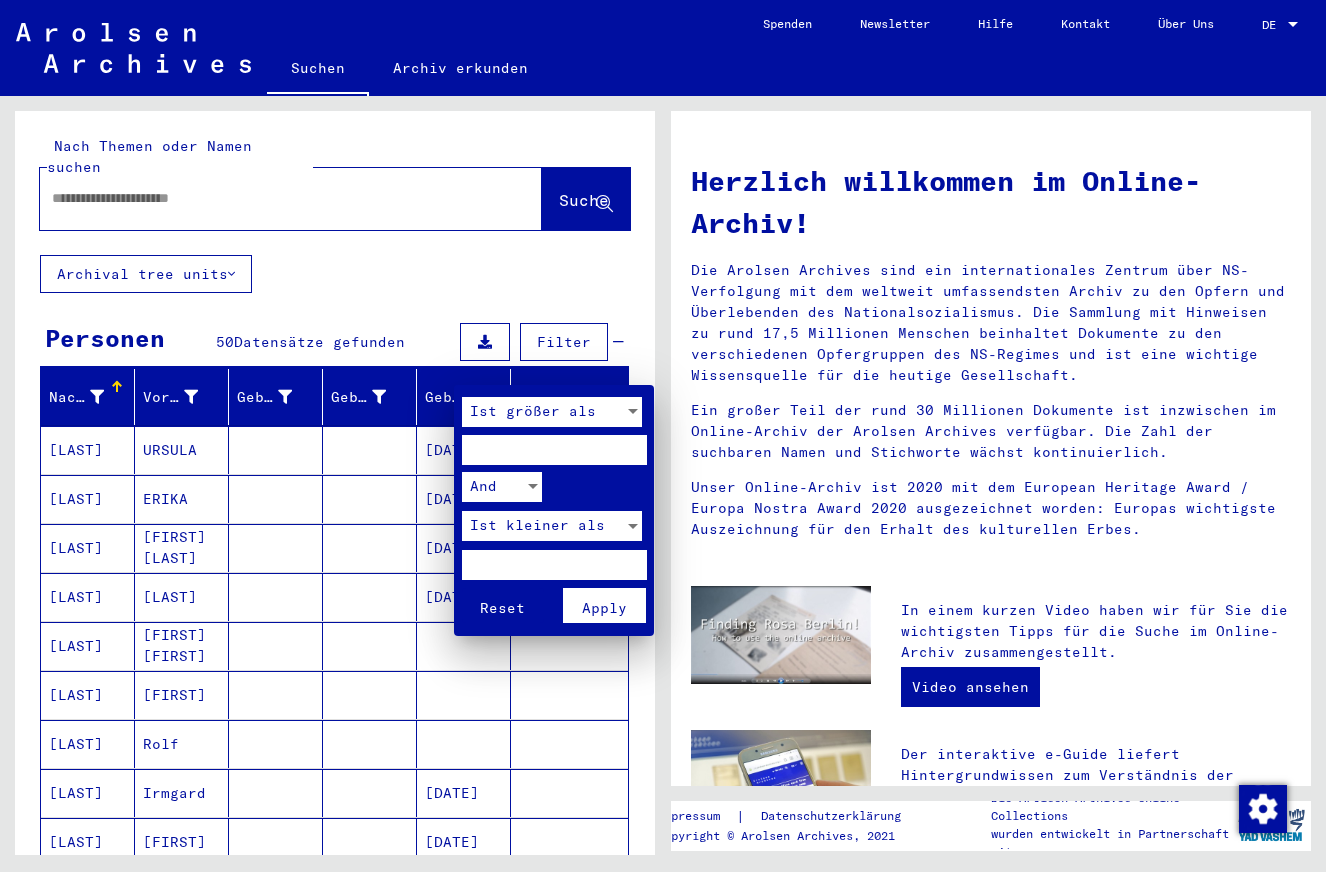 click at bounding box center [663, 436] 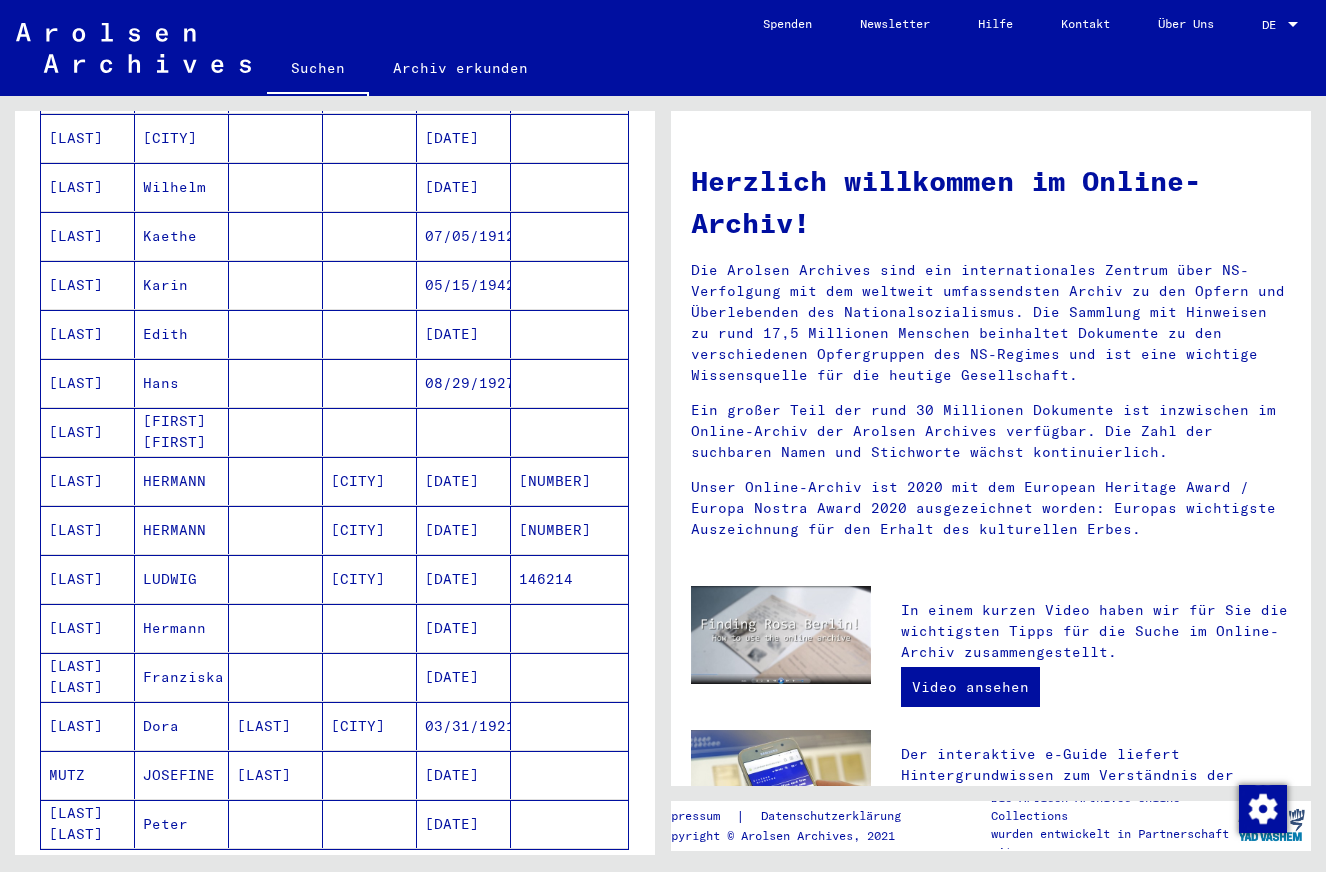 scroll, scrollTop: 799, scrollLeft: 0, axis: vertical 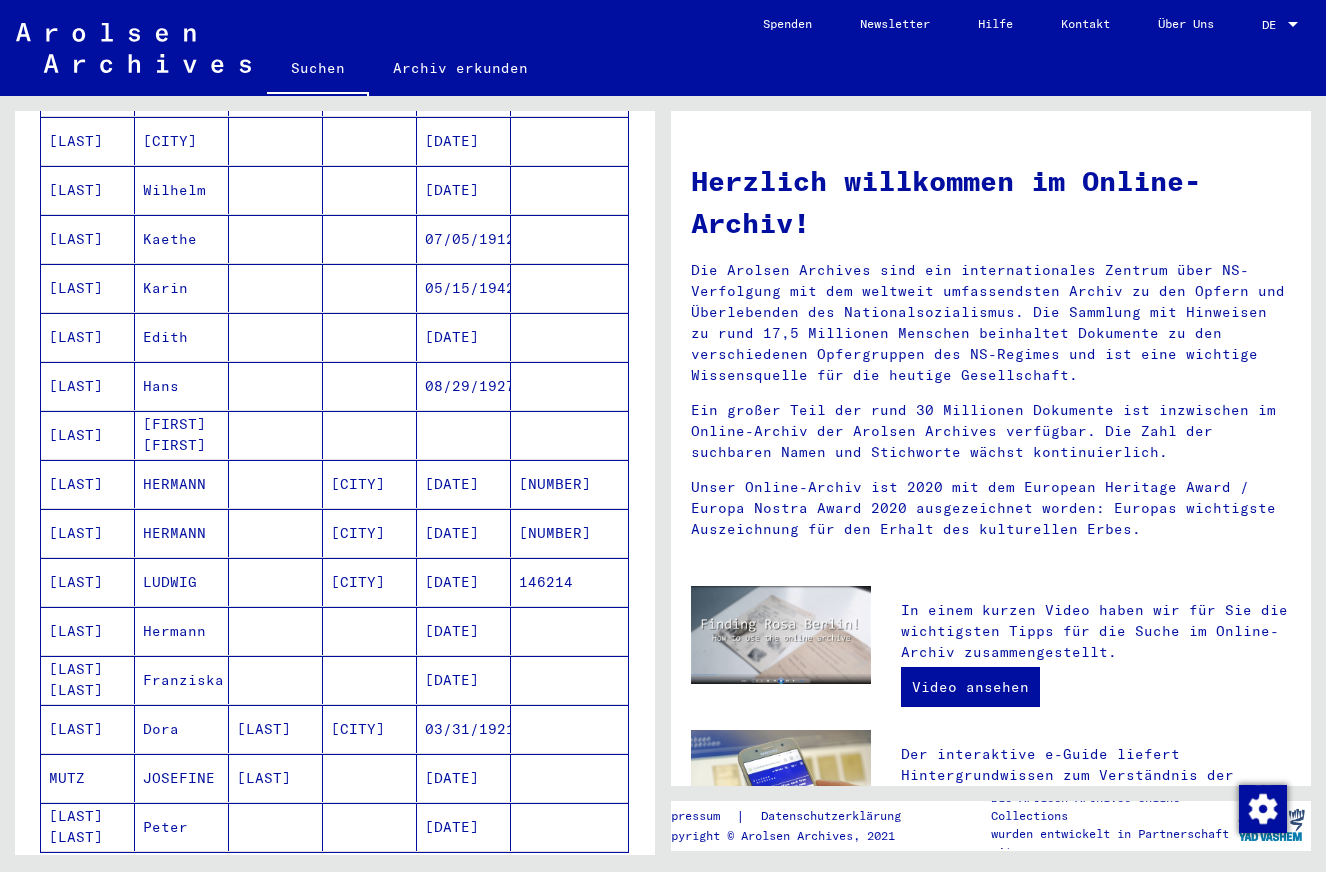 click on "Hans" at bounding box center [182, 435] 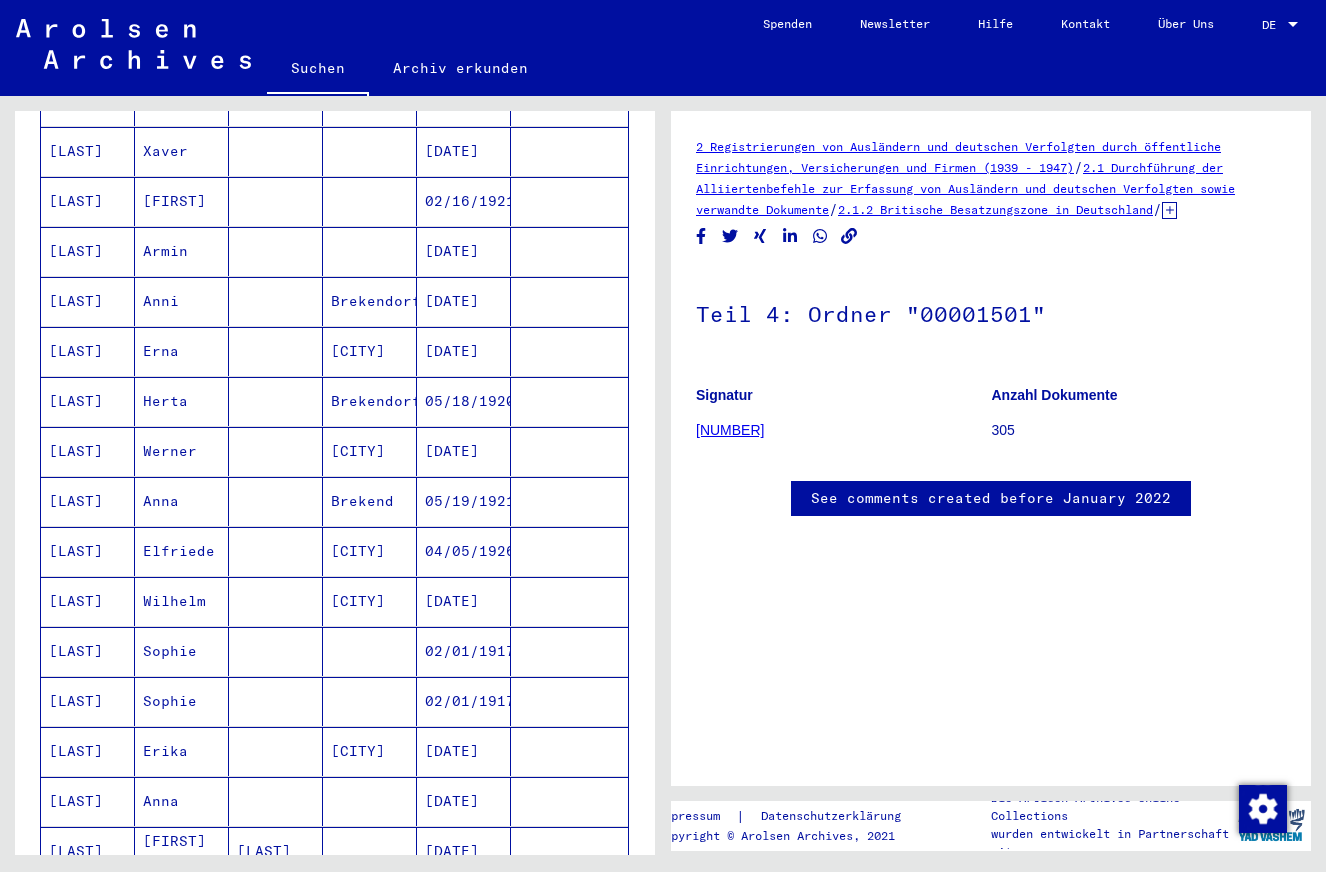 scroll, scrollTop: 0, scrollLeft: 0, axis: both 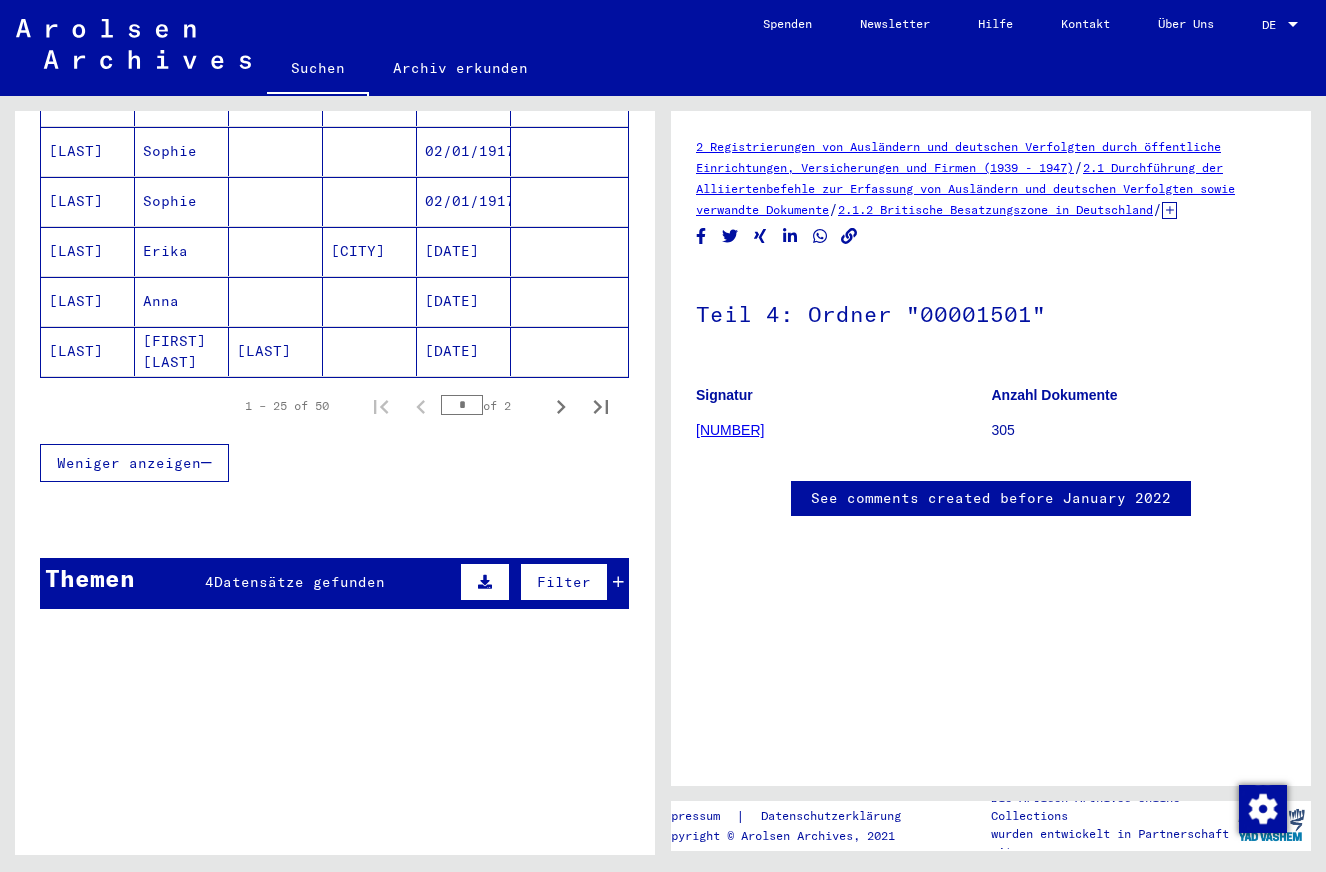 click on "2 Registrierungen von Ausländern und deutschen Verfolgten durch öffentliche Einrichtungen, Versicherungen und Firmen (1939 - 1947)" 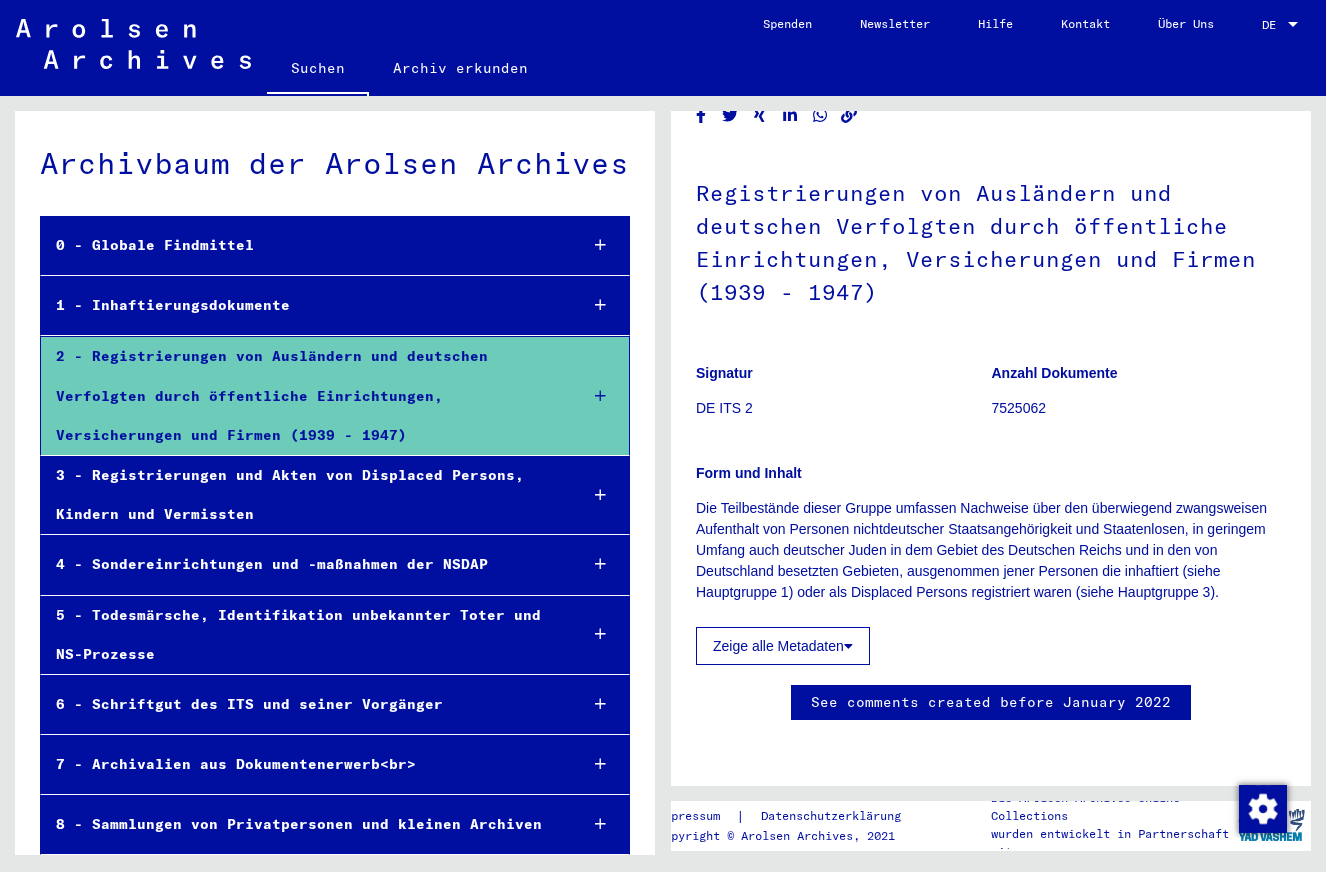 scroll, scrollTop: 300, scrollLeft: 0, axis: vertical 